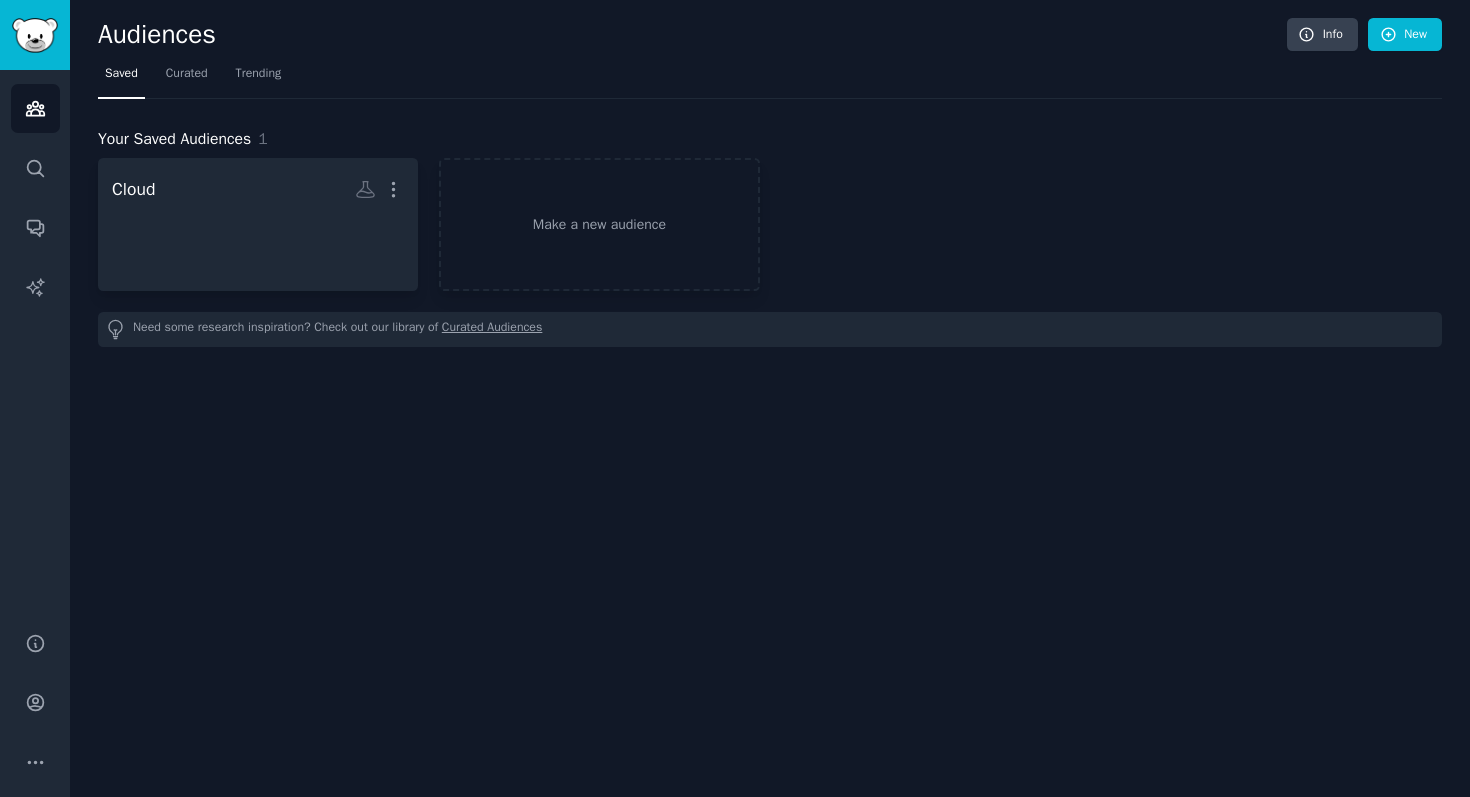 scroll, scrollTop: 0, scrollLeft: 0, axis: both 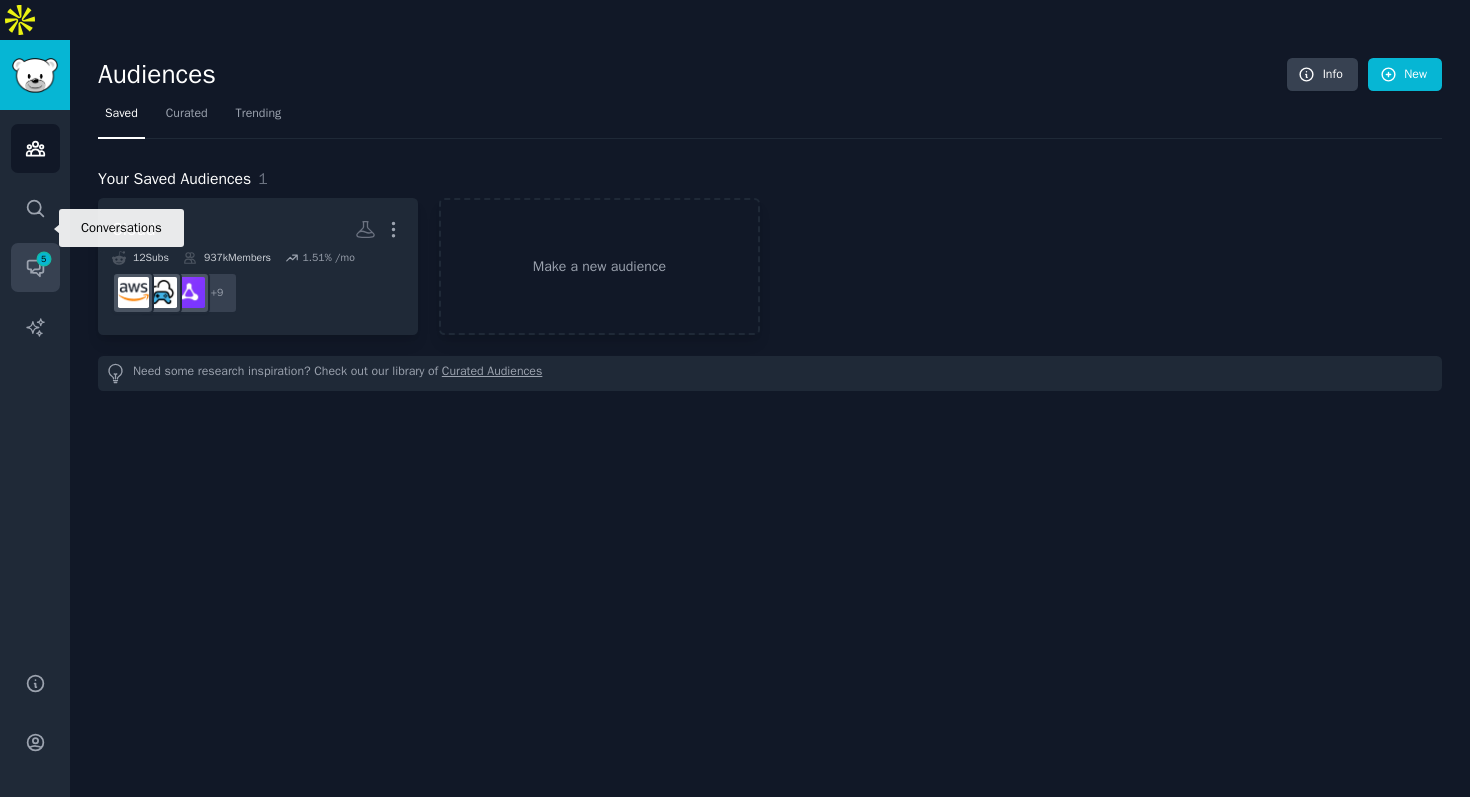click on "Conversations 5" at bounding box center (35, 267) 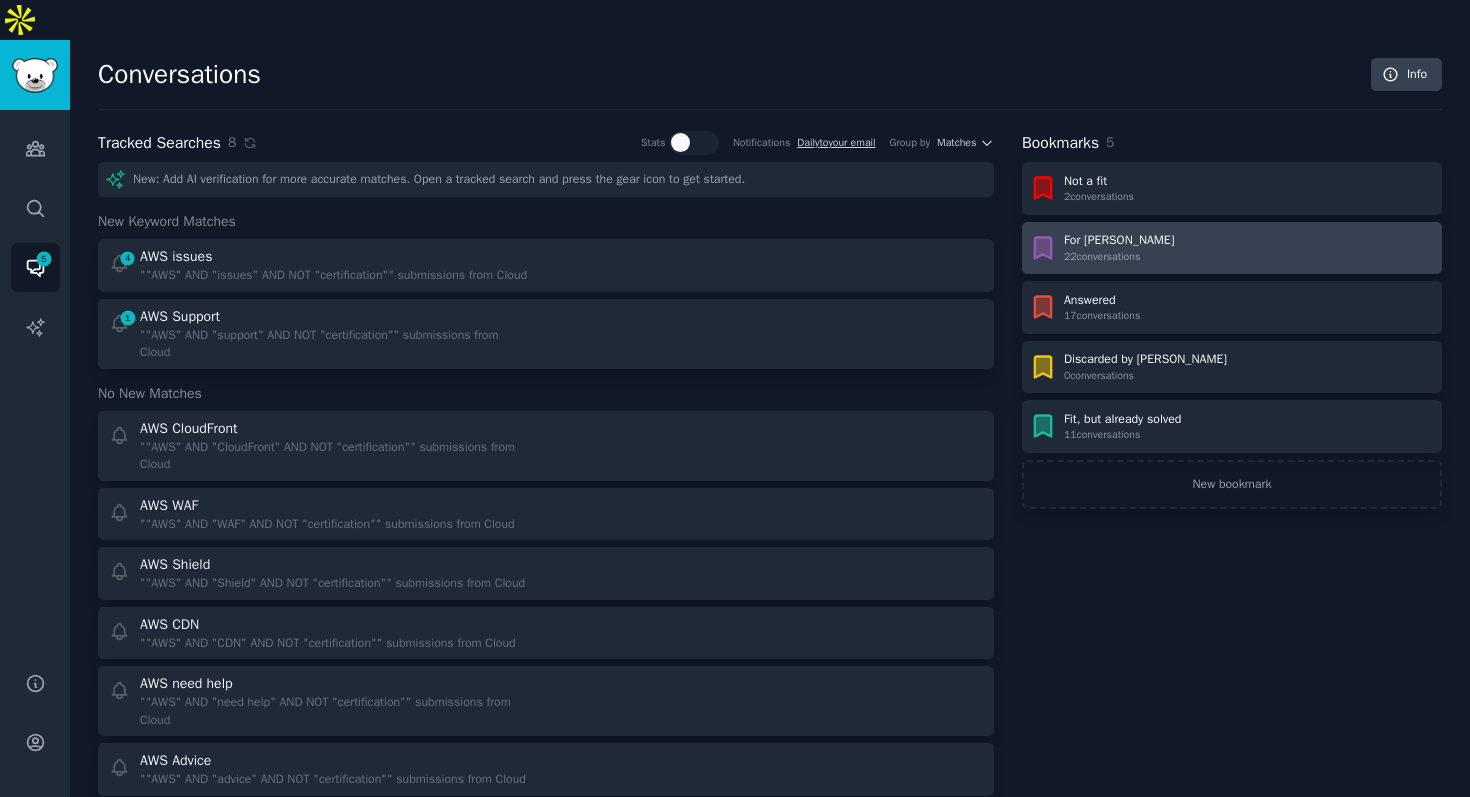 click on "22  conversation s" at bounding box center [1119, 257] 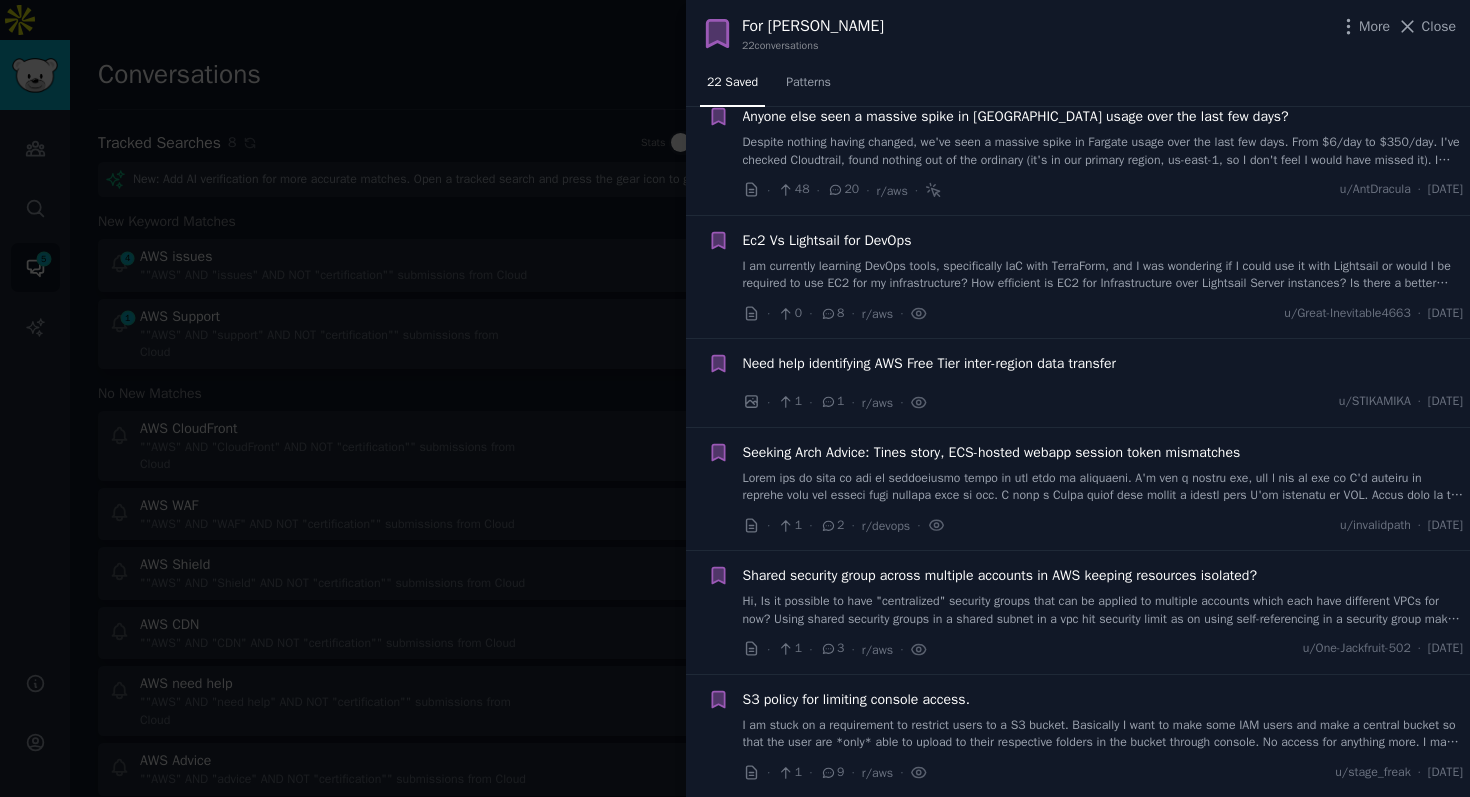 scroll, scrollTop: 0, scrollLeft: 0, axis: both 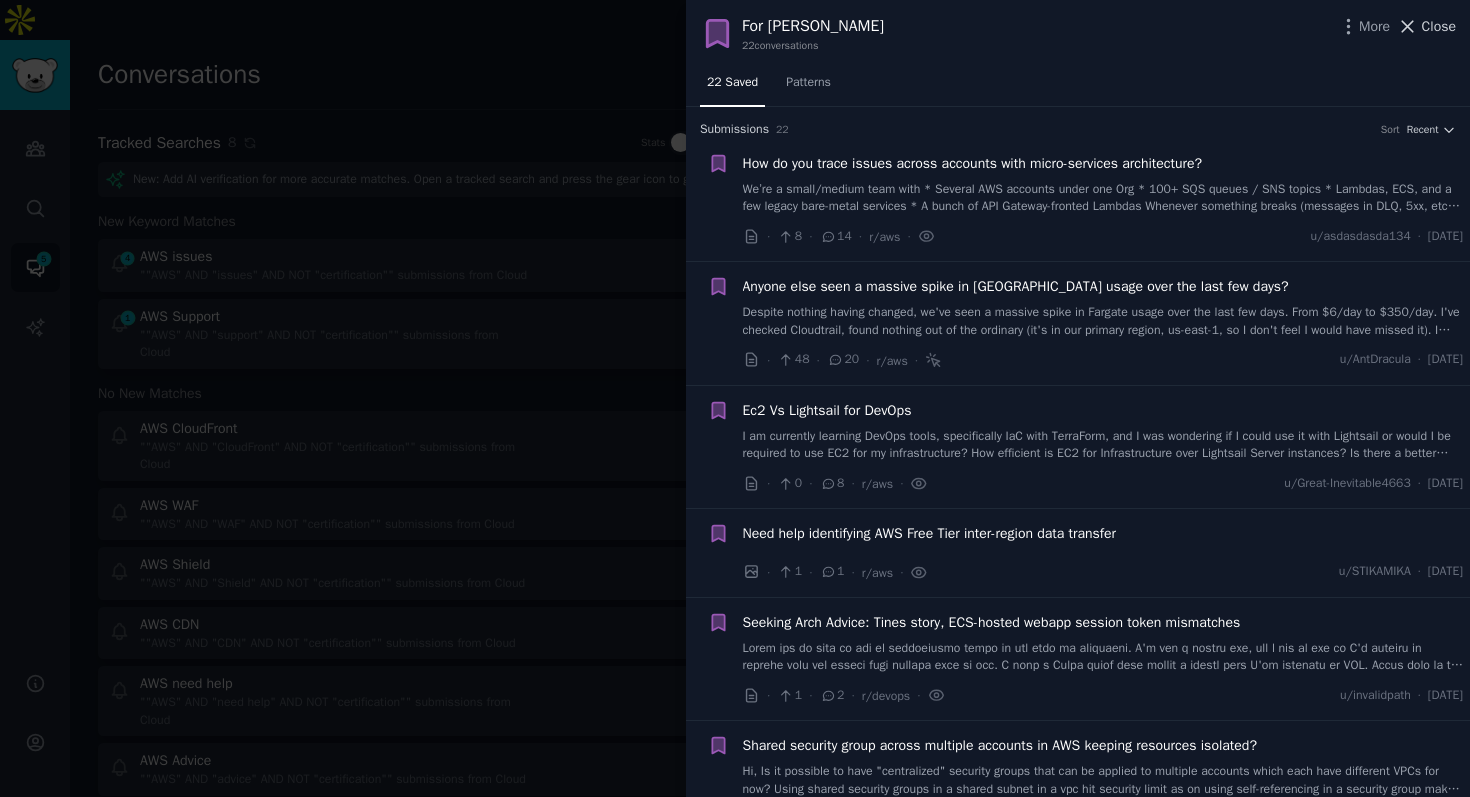 click 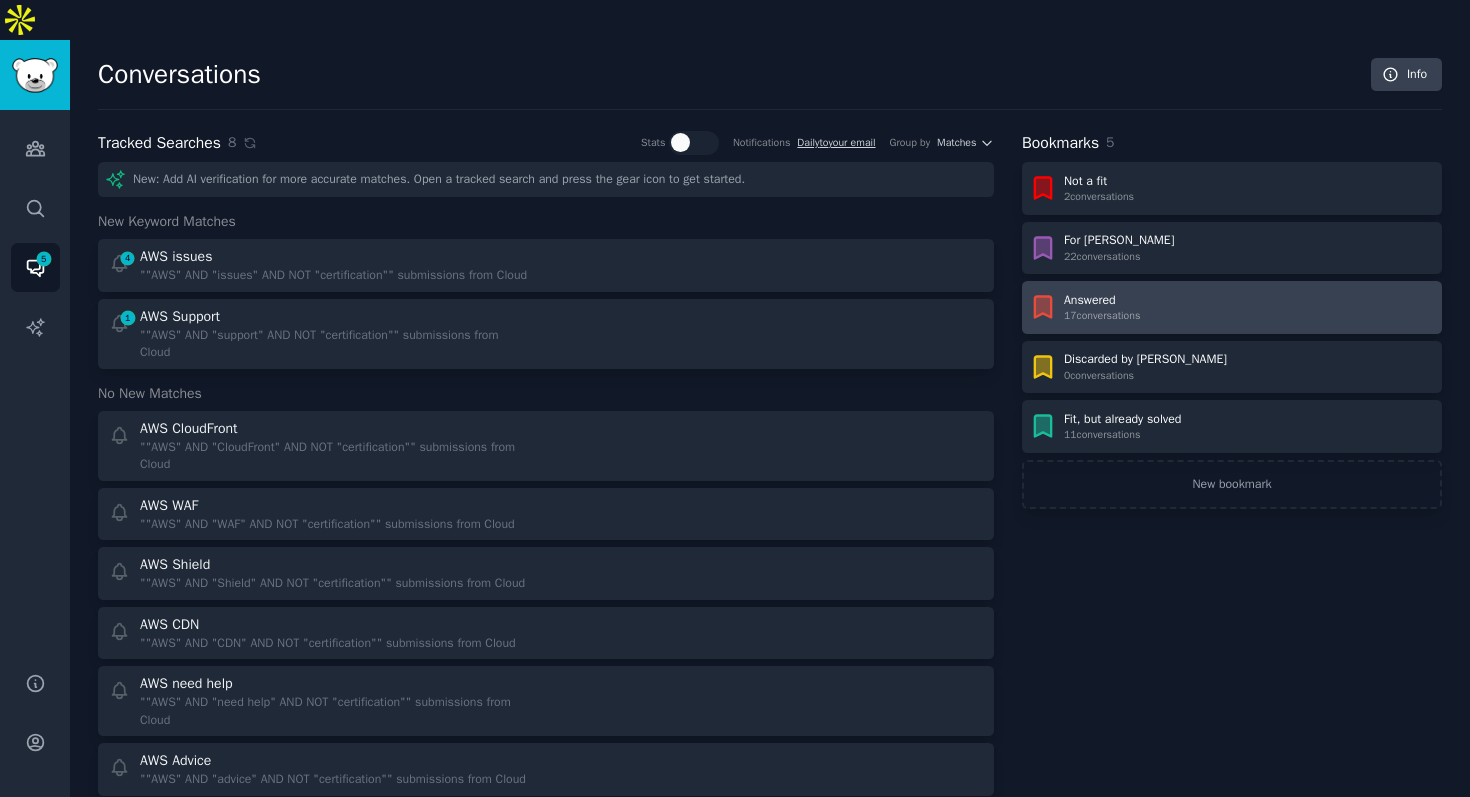 click on "Answered" at bounding box center (1102, 301) 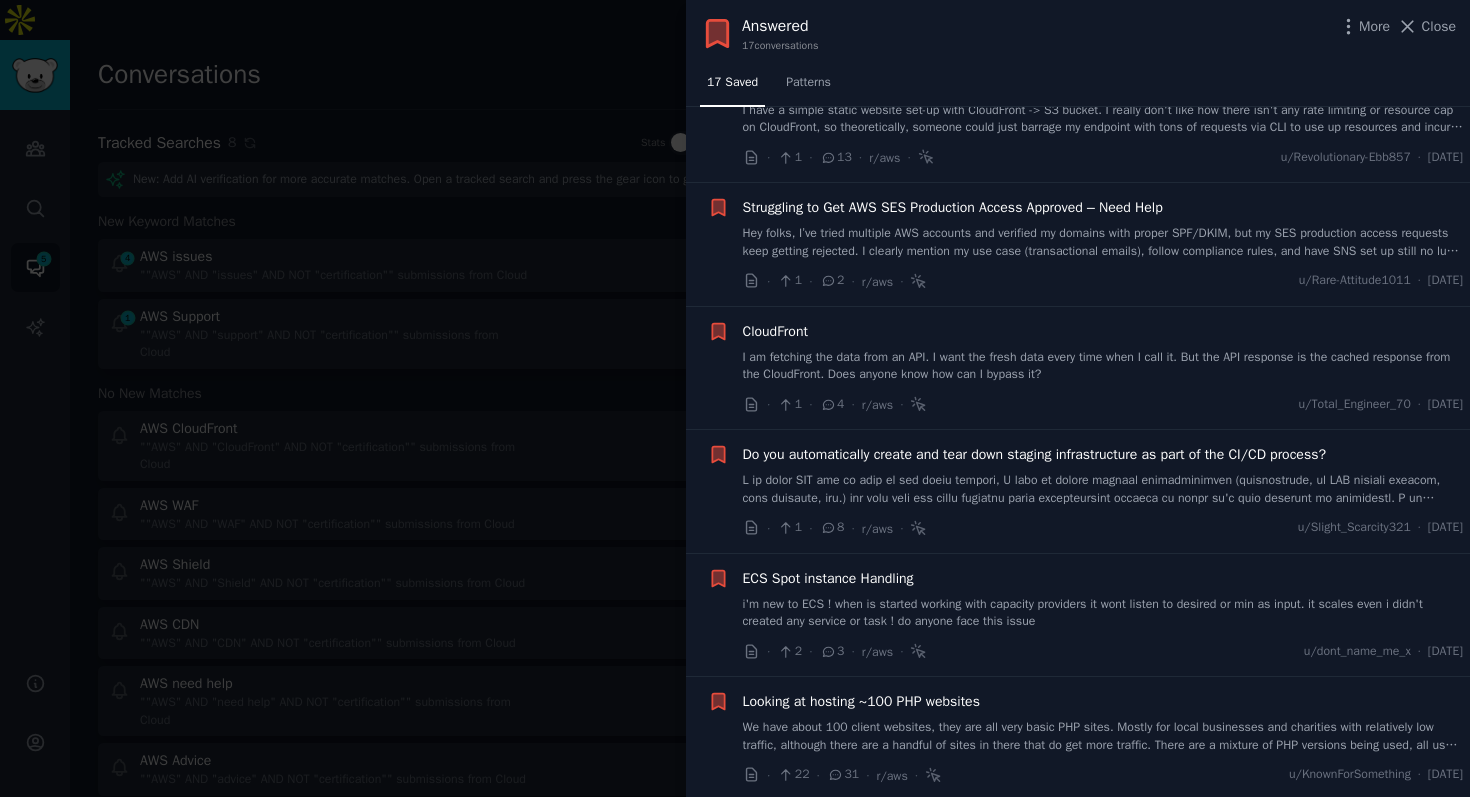 click at bounding box center [1103, 489] 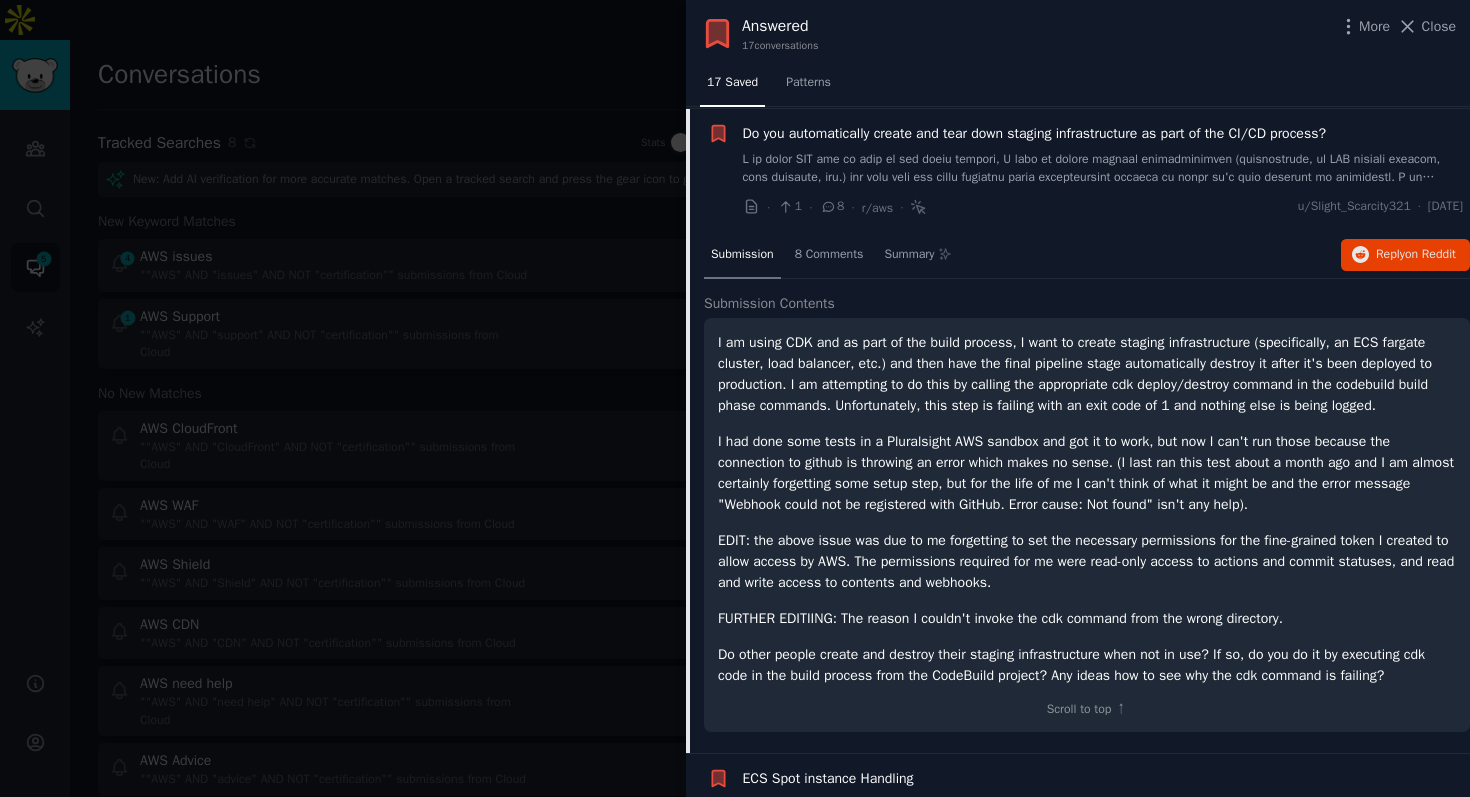 scroll, scrollTop: 376, scrollLeft: 0, axis: vertical 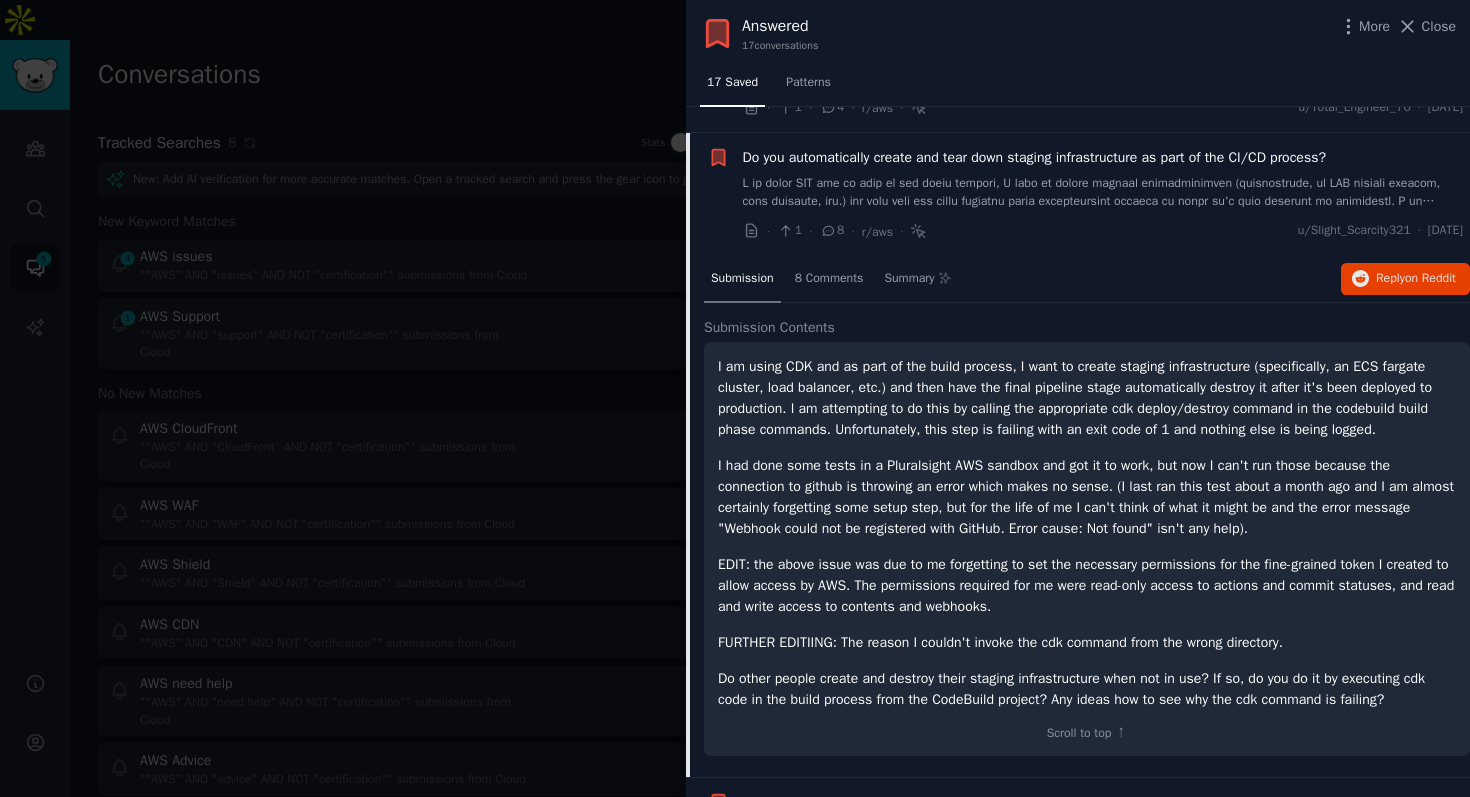 click at bounding box center (1103, 192) 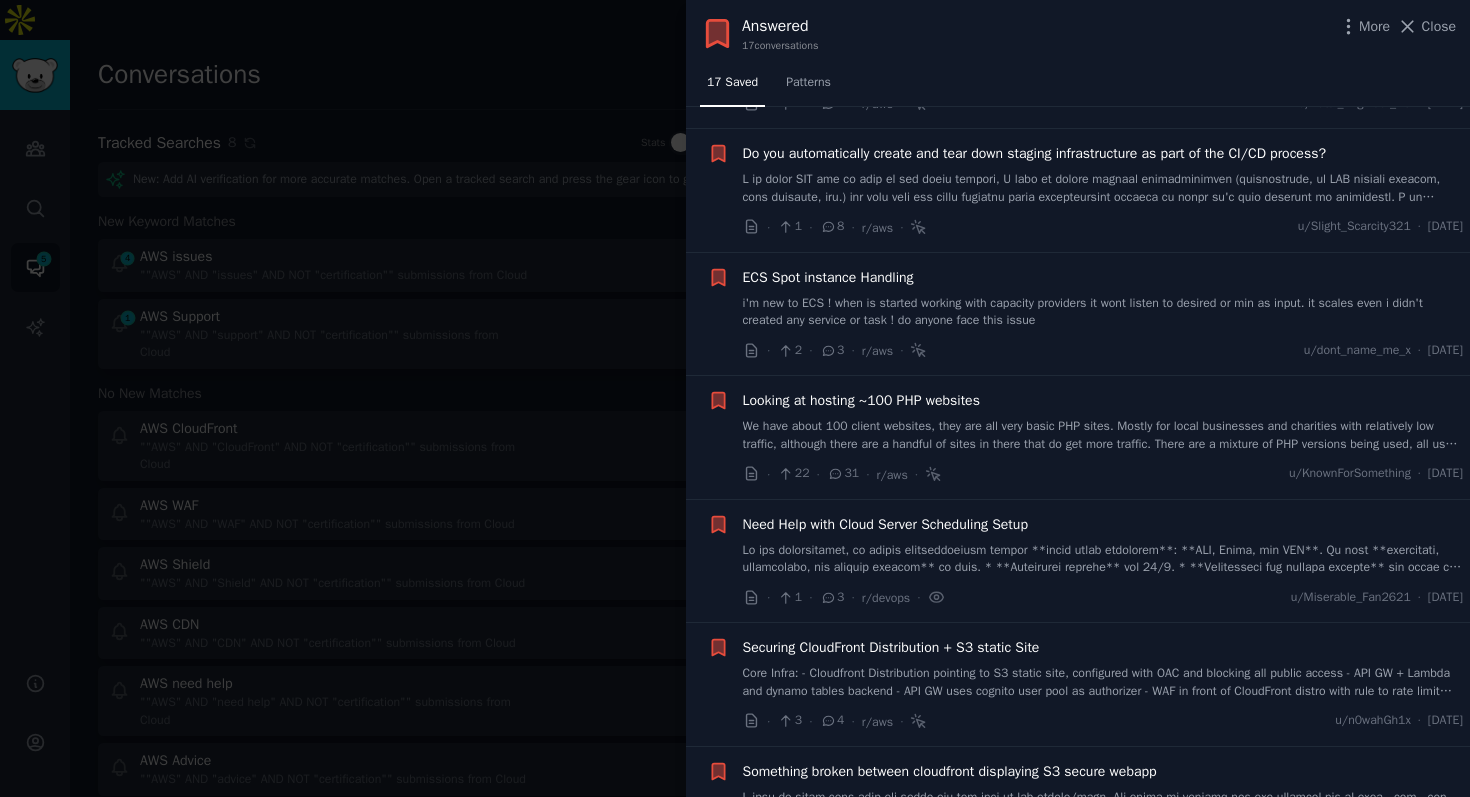 scroll, scrollTop: 0, scrollLeft: 0, axis: both 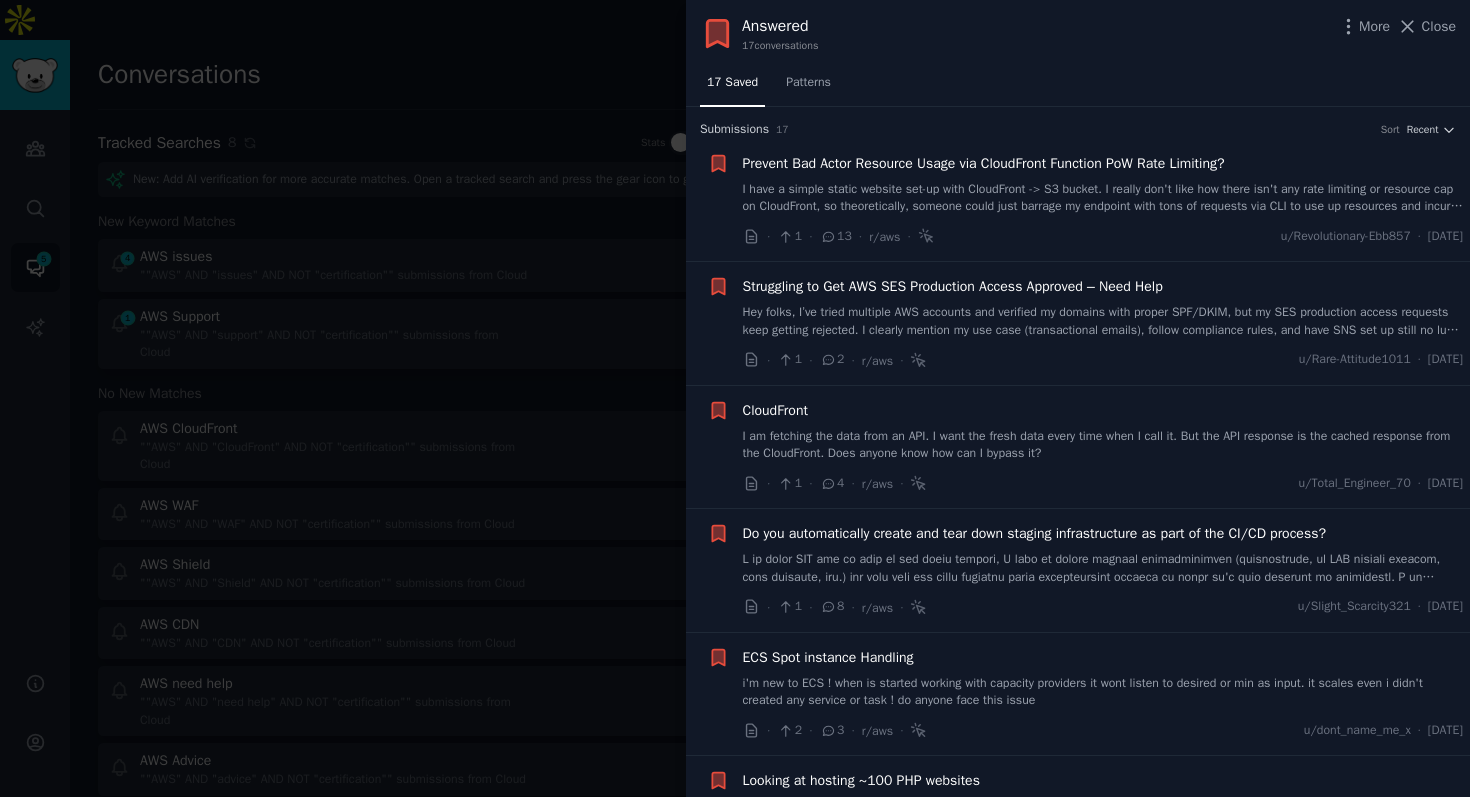 click at bounding box center [735, 398] 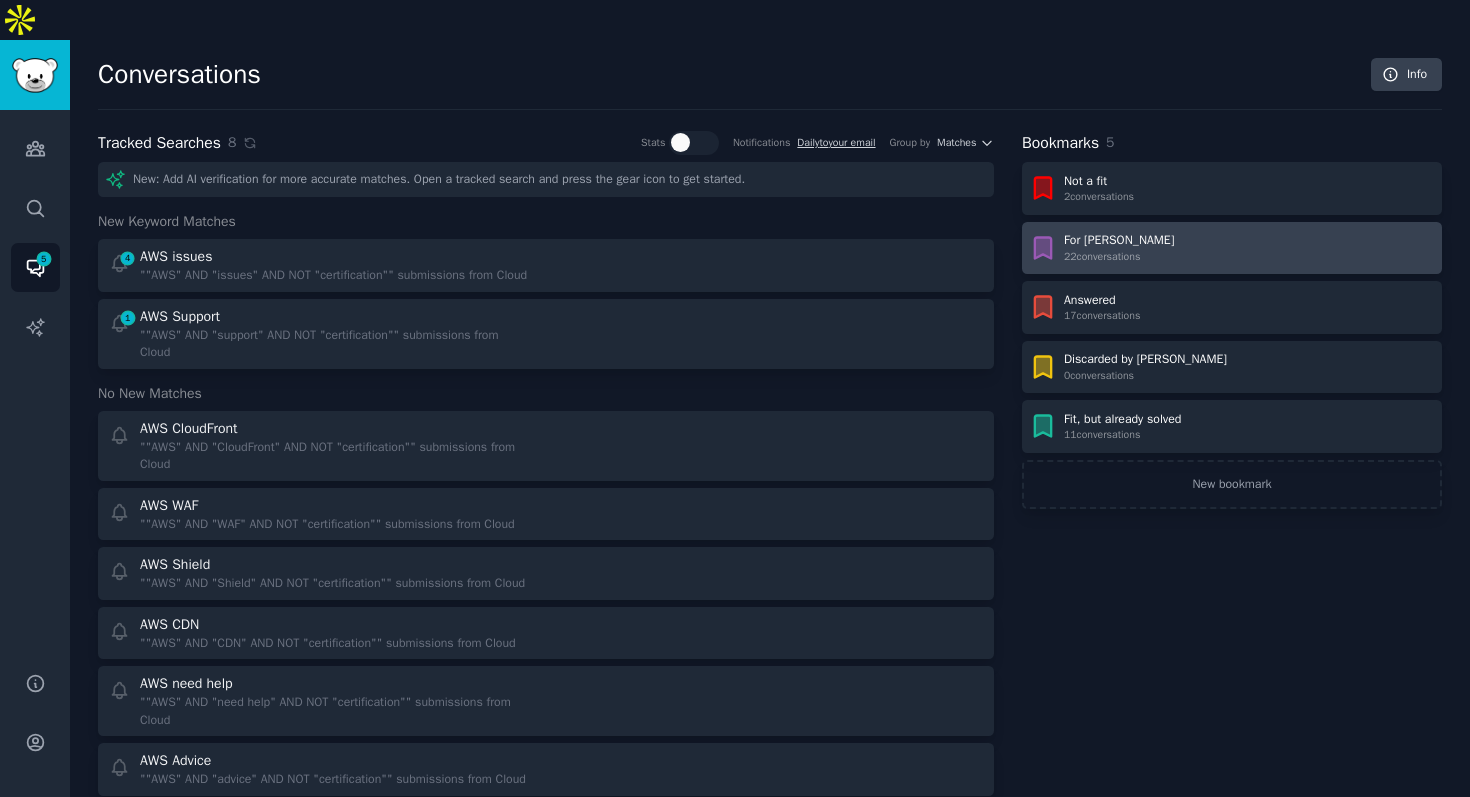 click on "For [PERSON_NAME] 22  conversation s" at bounding box center [1232, 248] 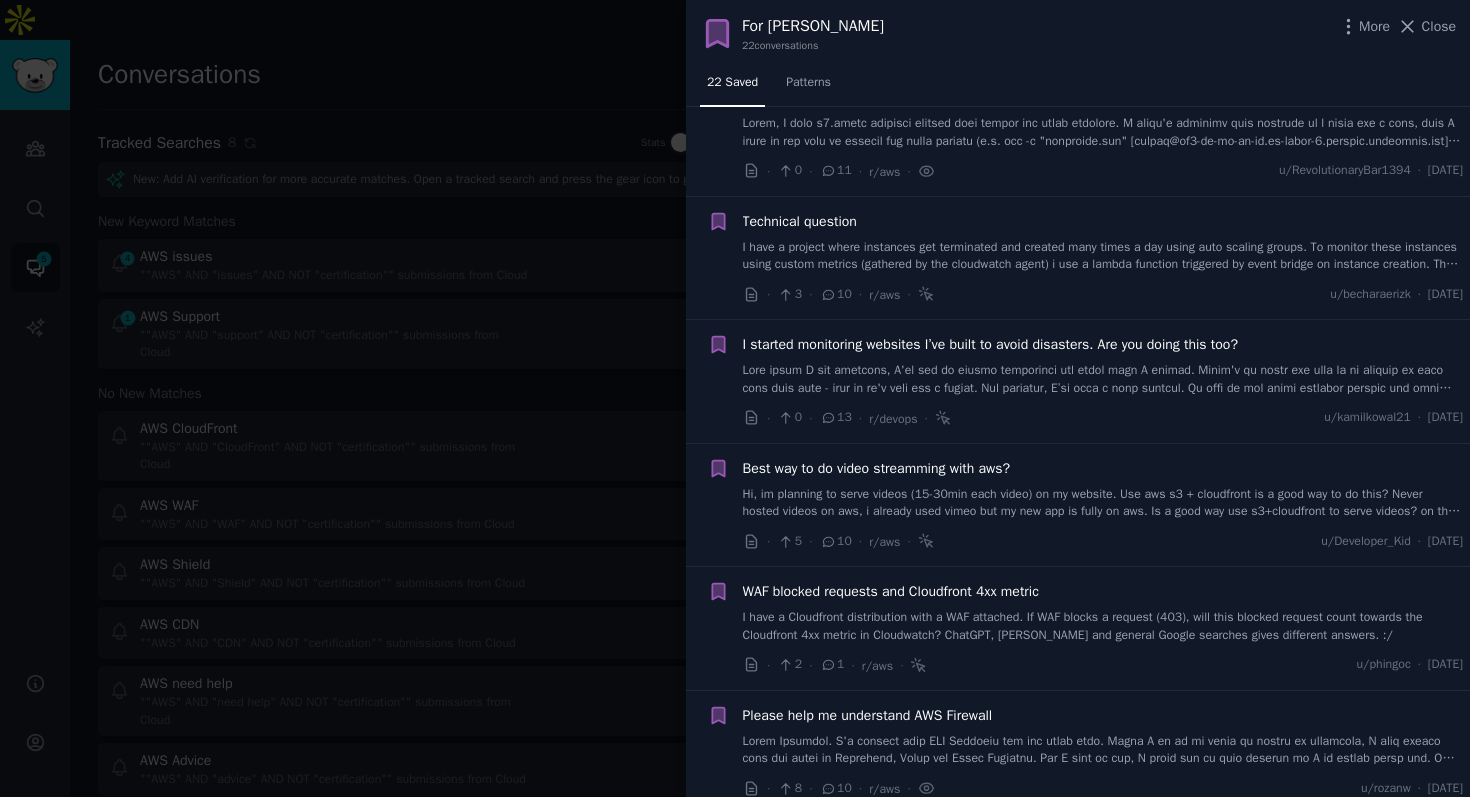 scroll, scrollTop: 2002, scrollLeft: 0, axis: vertical 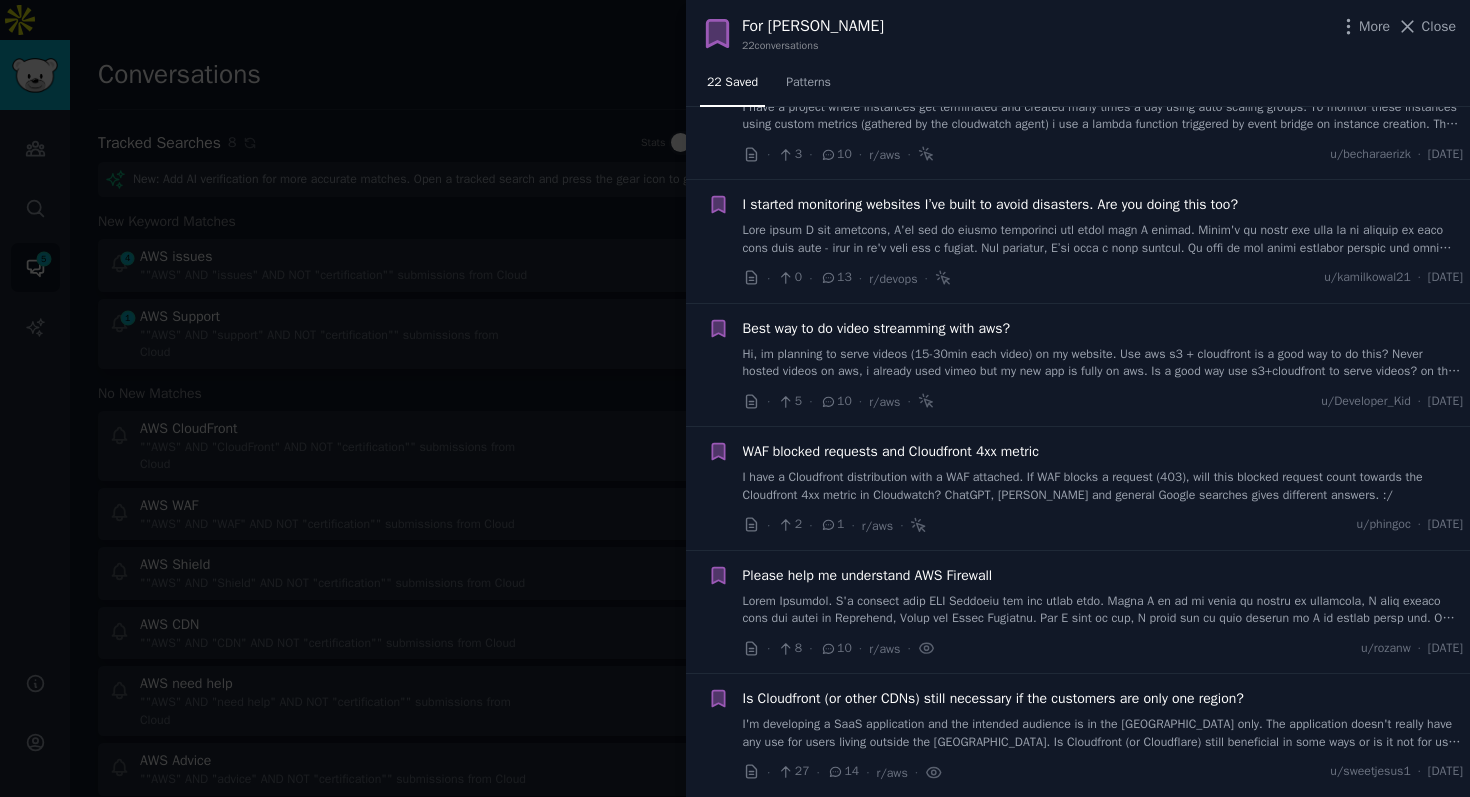 click at bounding box center (735, 398) 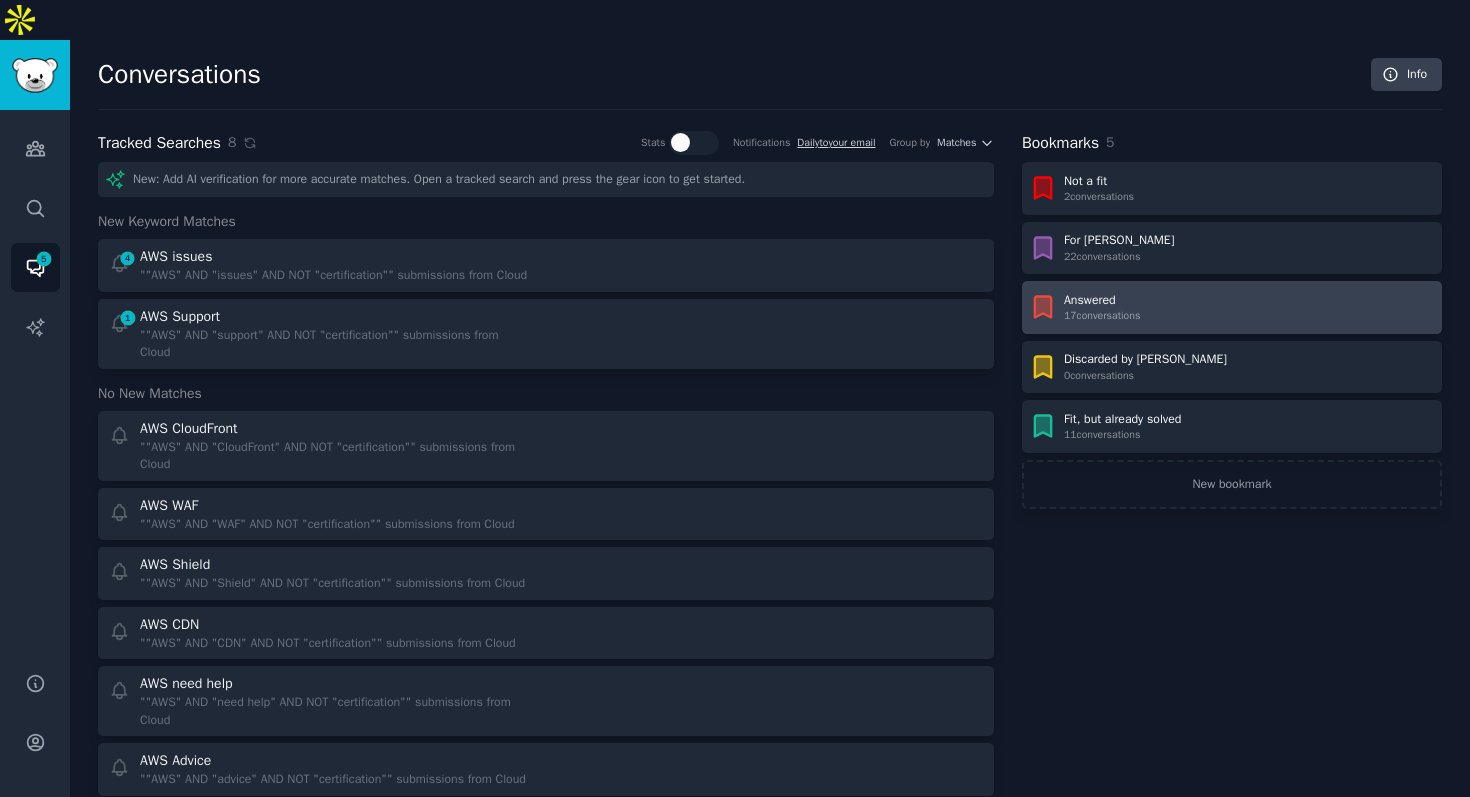 click on "Answered 17  conversation s" at bounding box center [1232, 308] 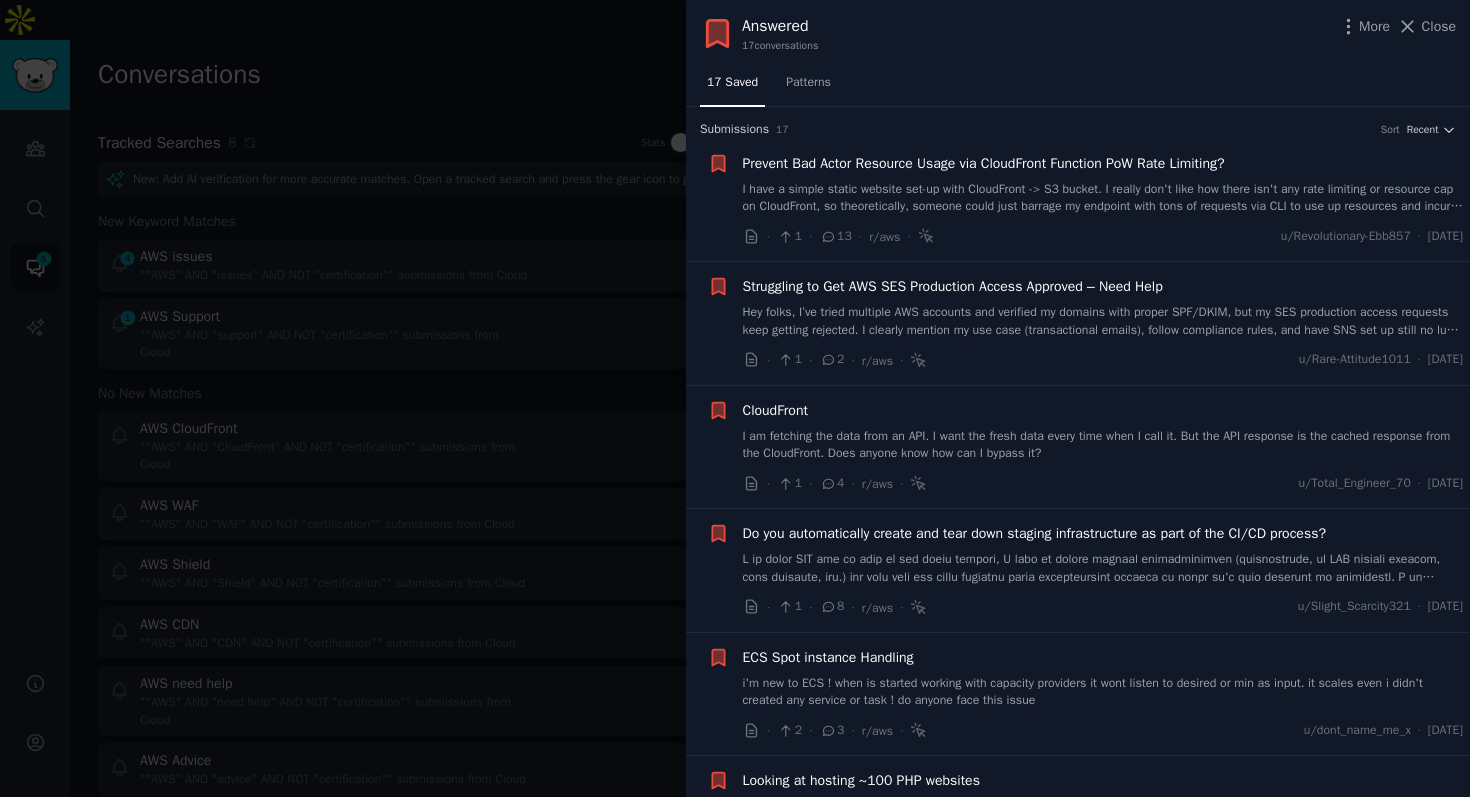 click on "I am fetching the data from an API. I want the fresh data every time when I call it. But the API response is the cached response from the CloudFront. Does anyone know how can I bypass it?" at bounding box center (1103, 445) 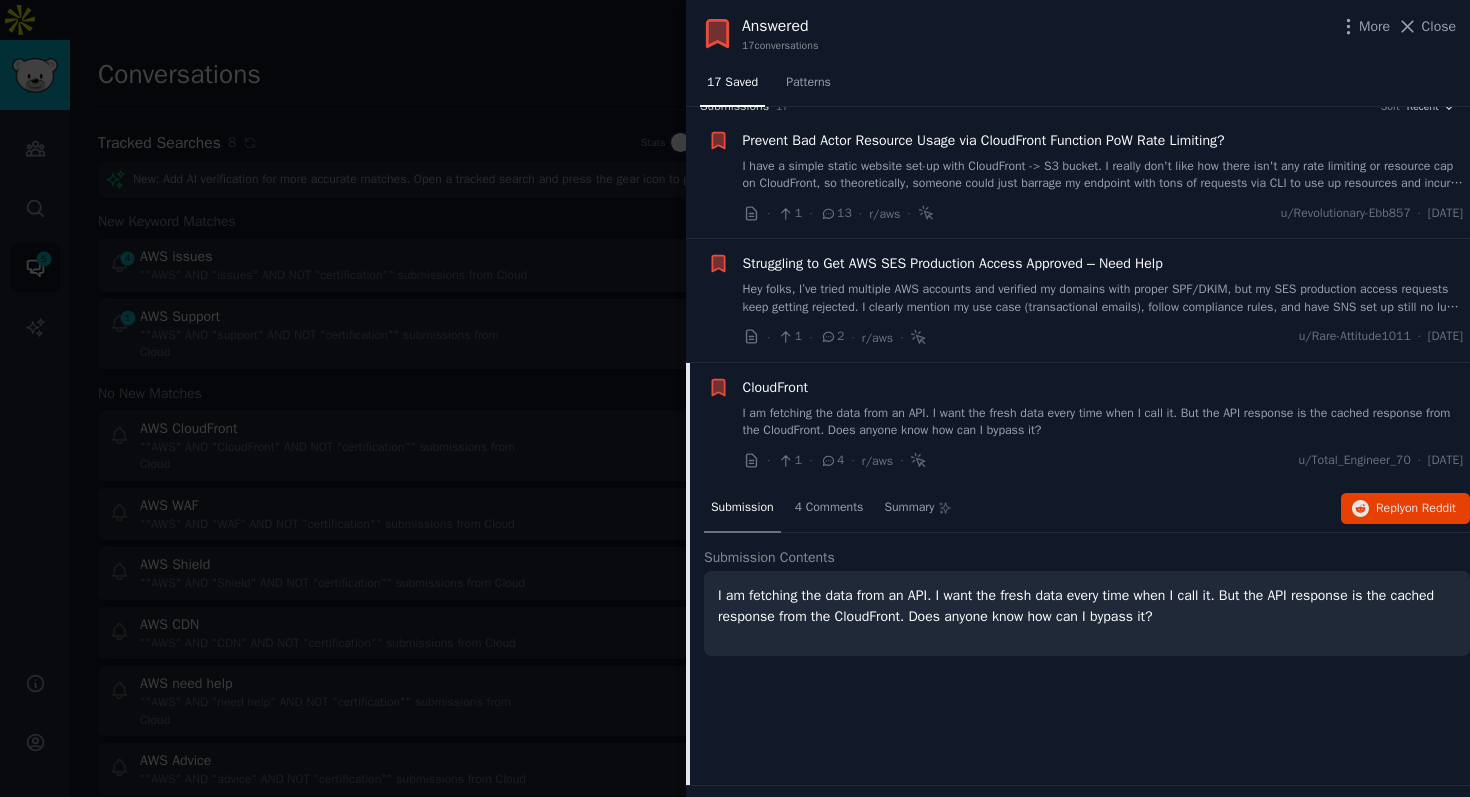 scroll, scrollTop: 0, scrollLeft: 0, axis: both 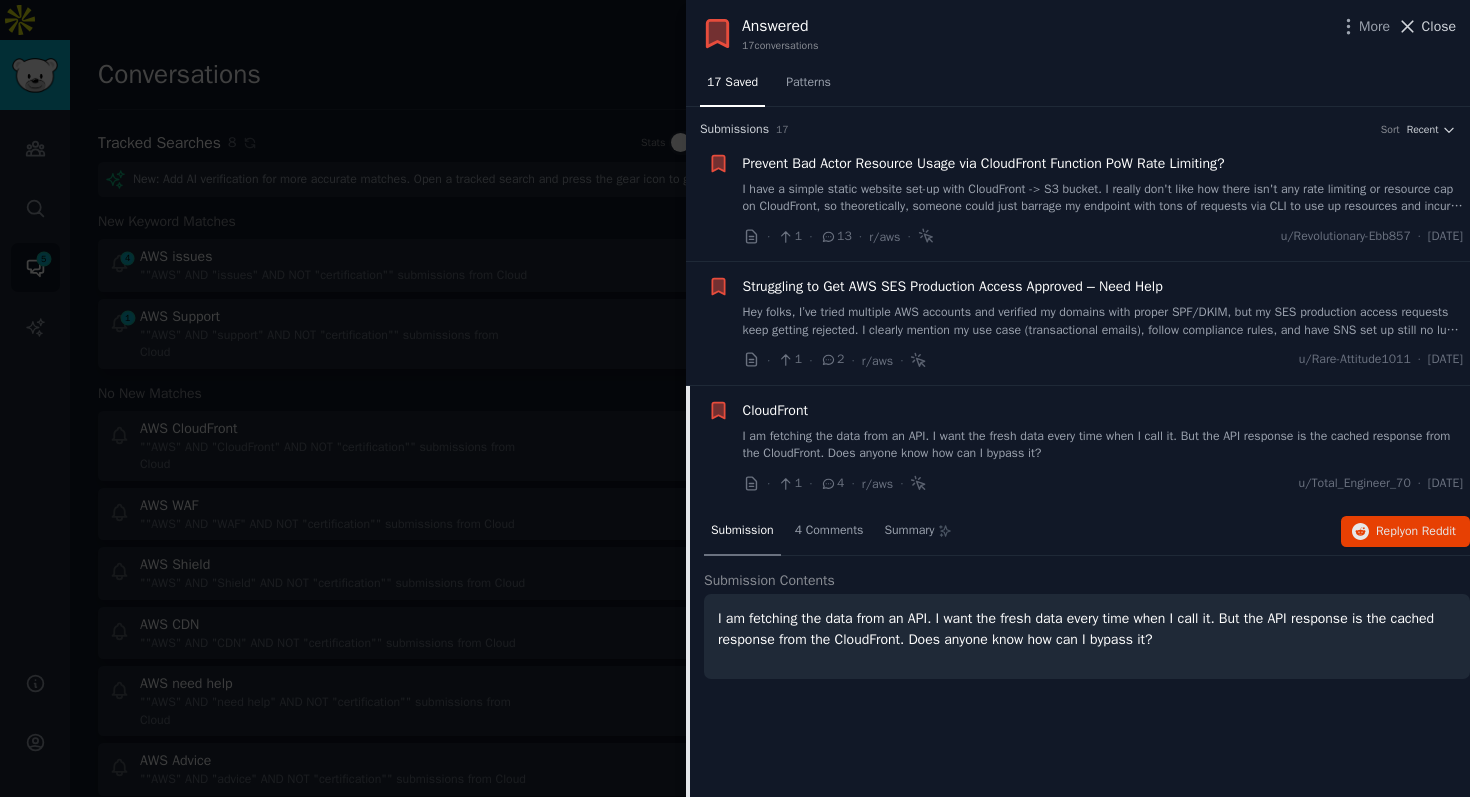 click on "Close" at bounding box center [1426, 26] 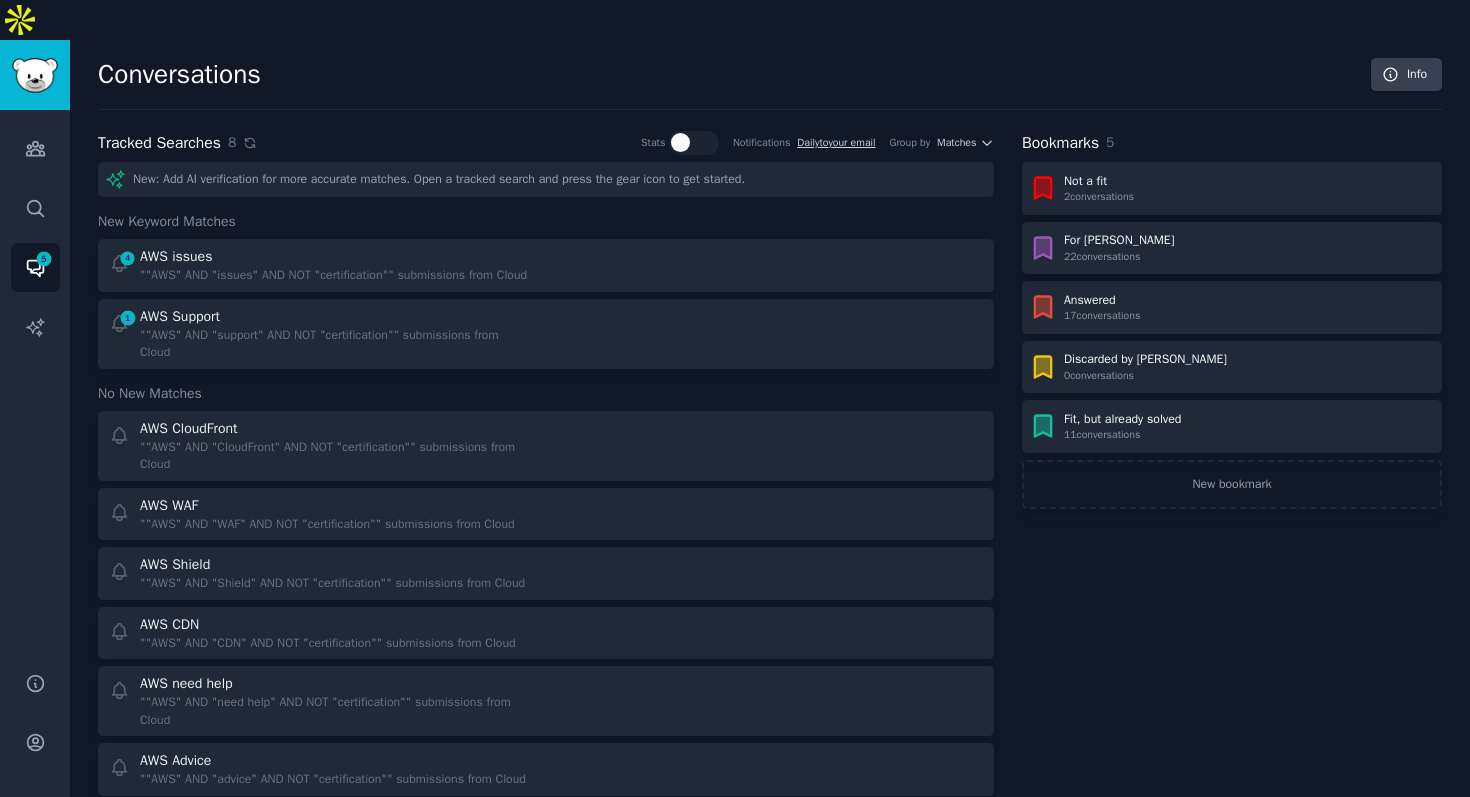 click 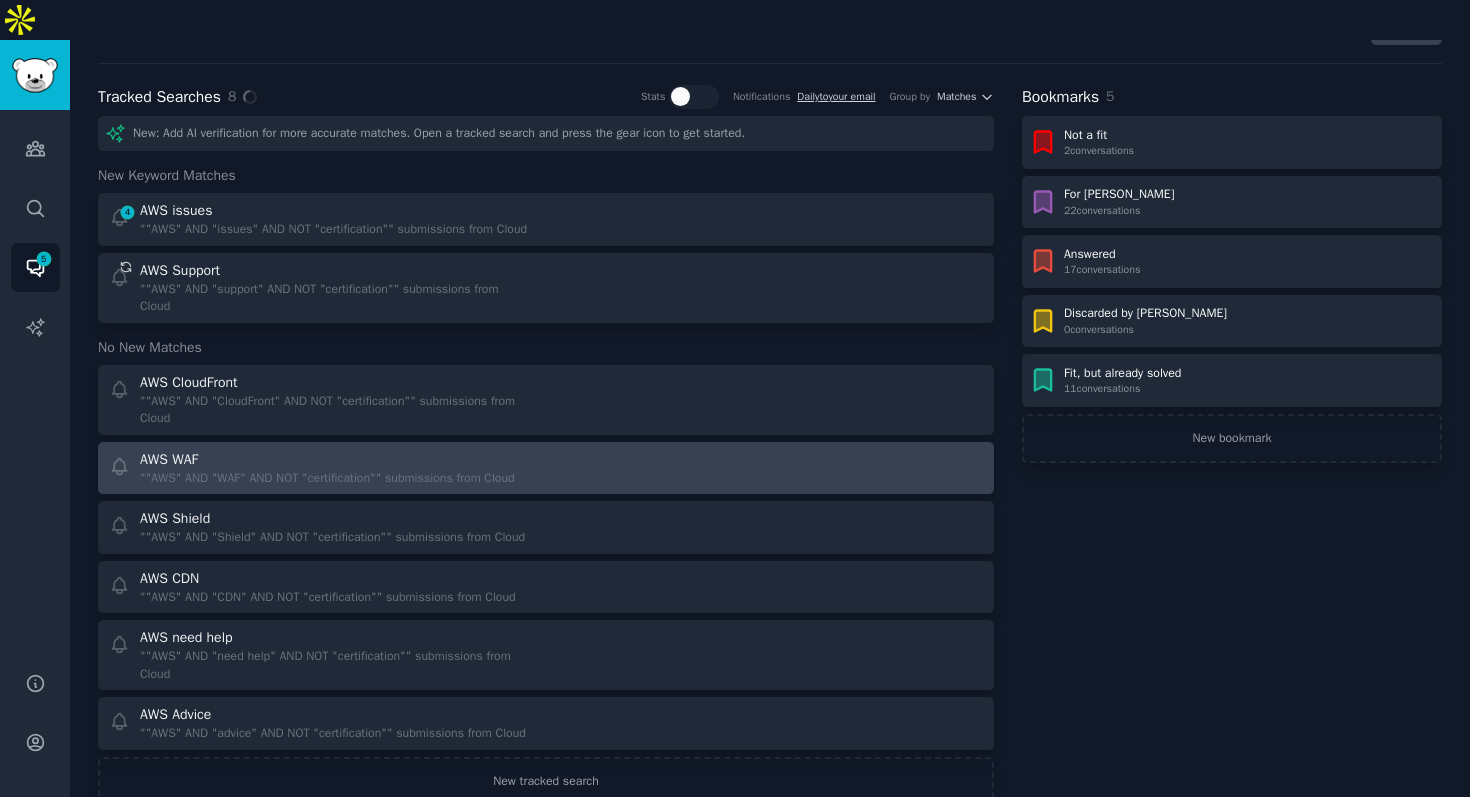 scroll, scrollTop: 0, scrollLeft: 0, axis: both 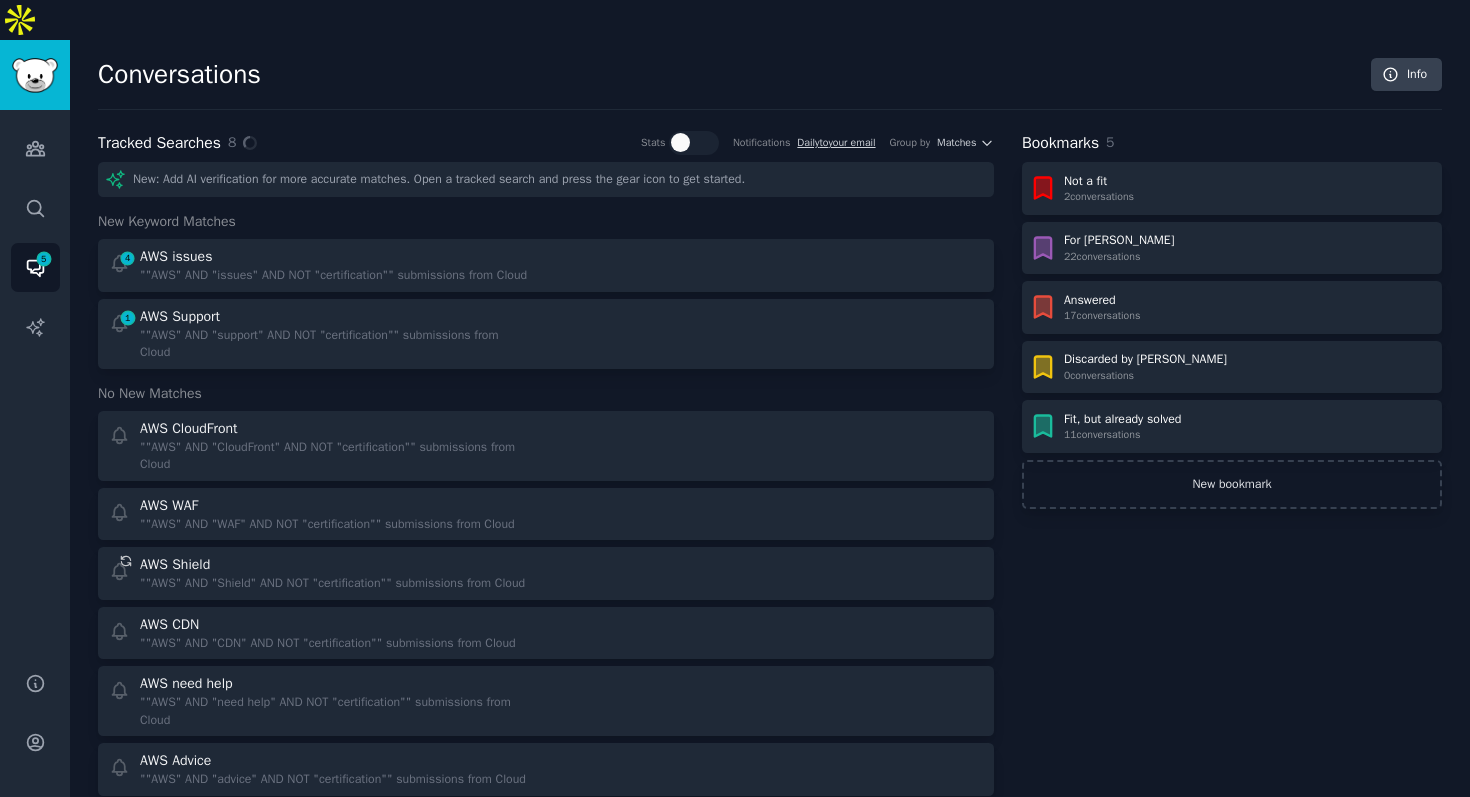 click on "New bookmark" at bounding box center (1232, 485) 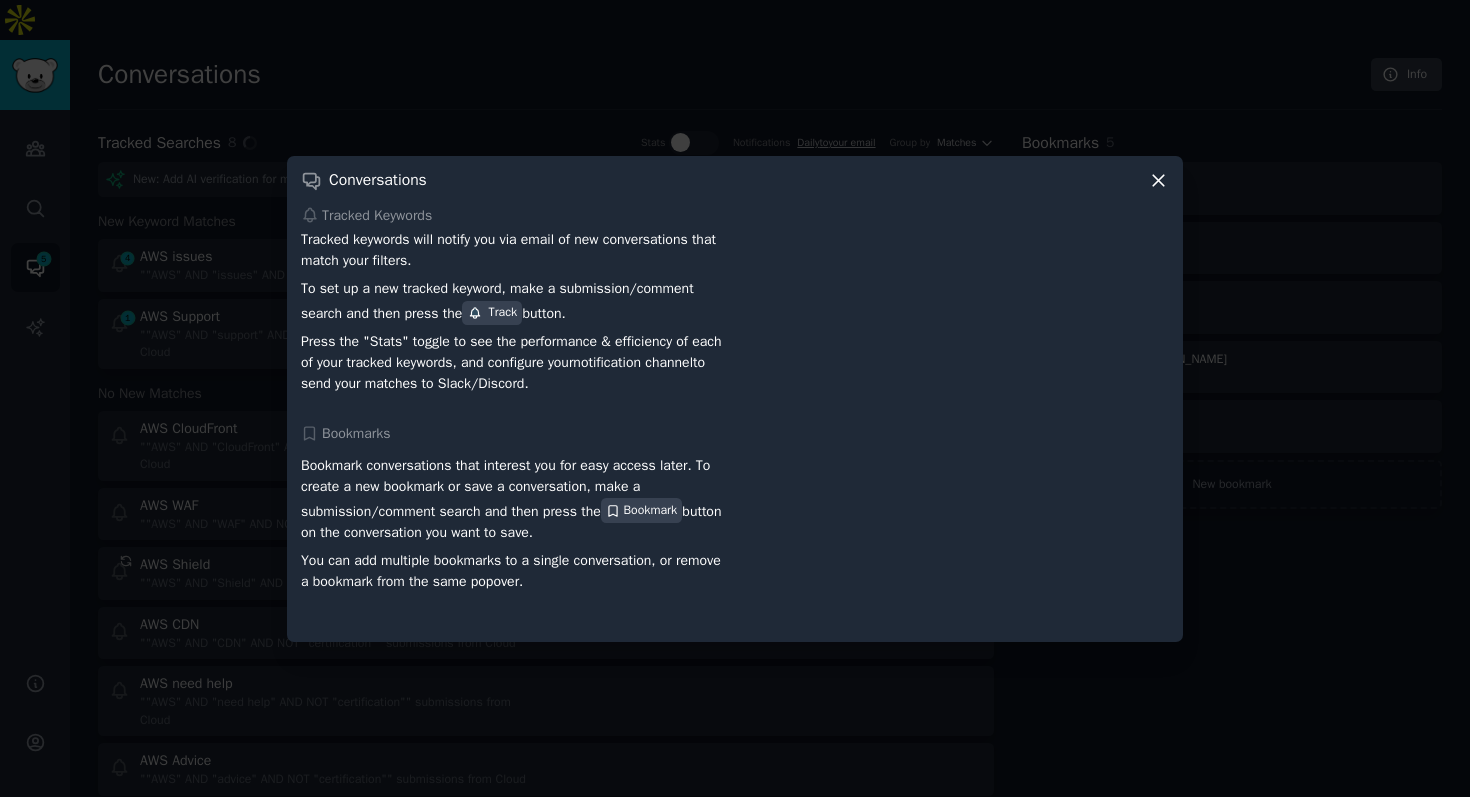 click 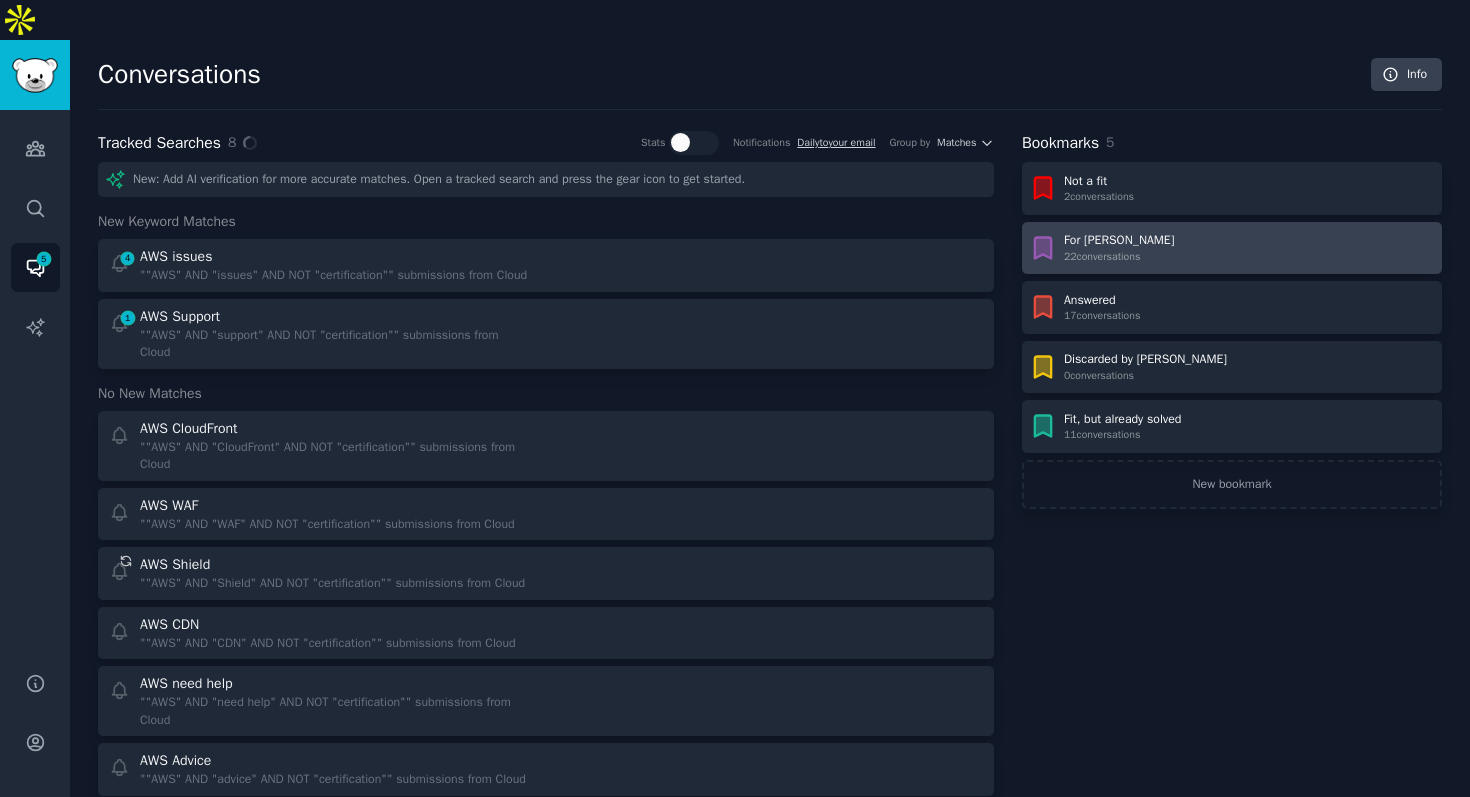 click on "For [PERSON_NAME] 22  conversation s" at bounding box center (1232, 248) 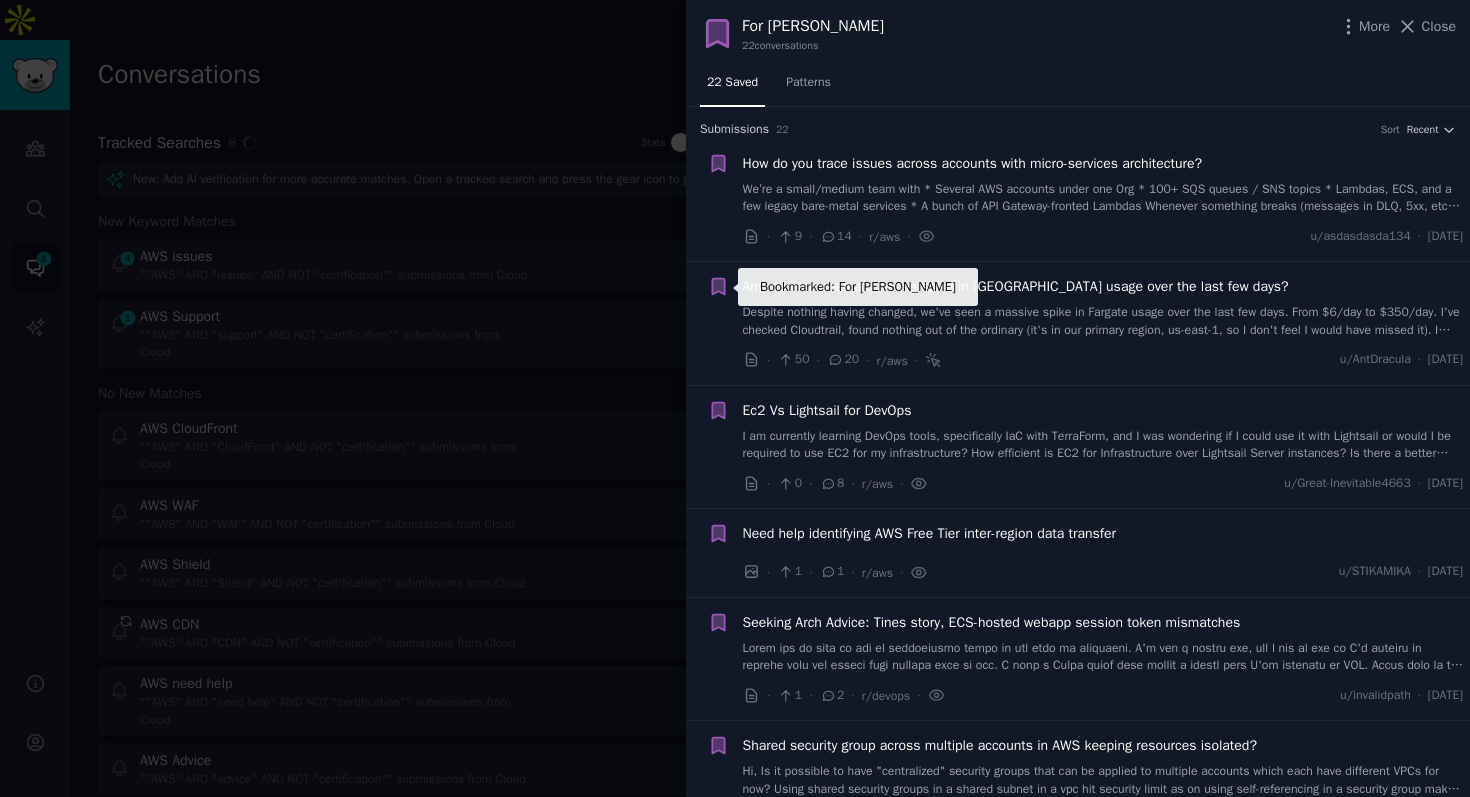 click 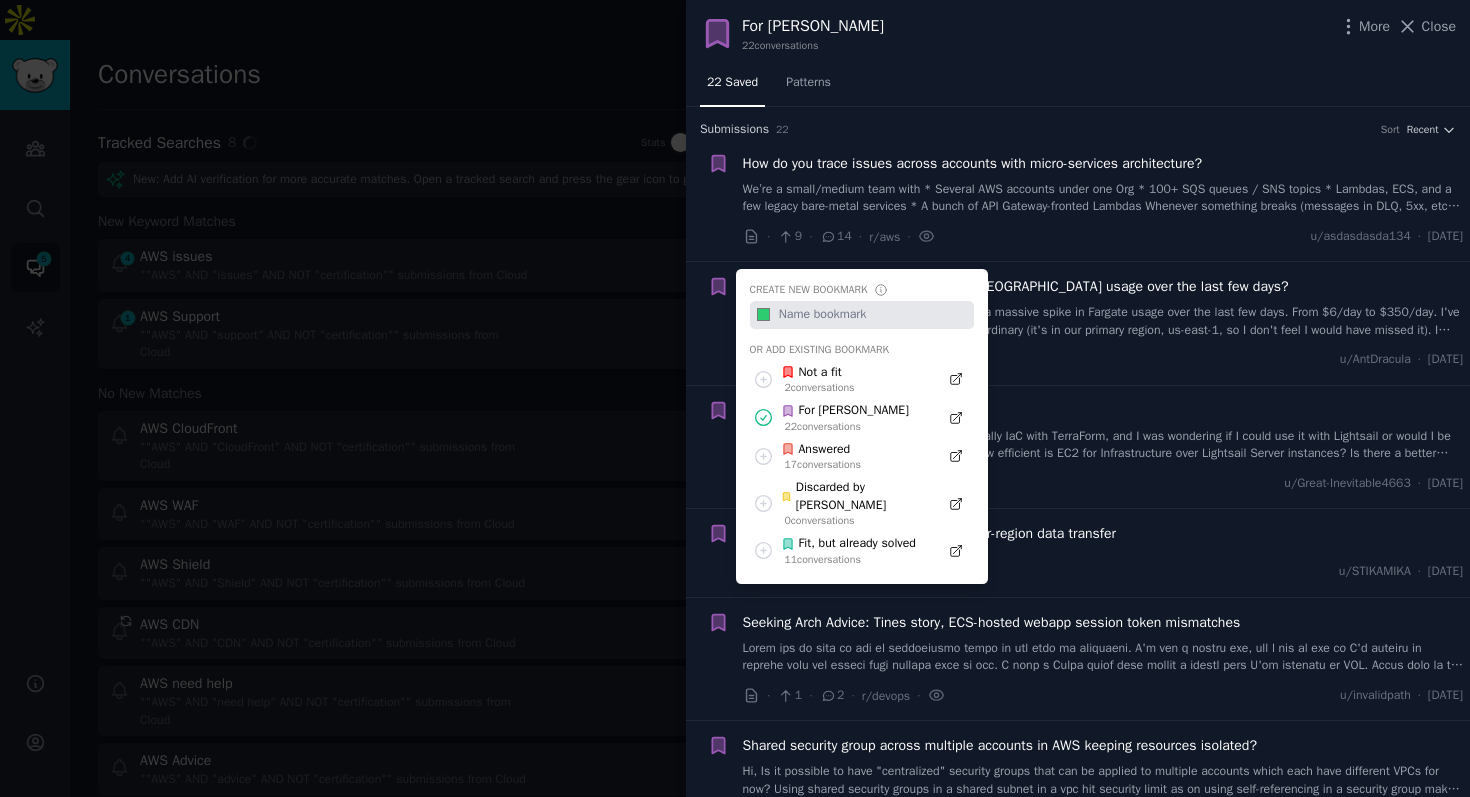 click at bounding box center [874, 315] 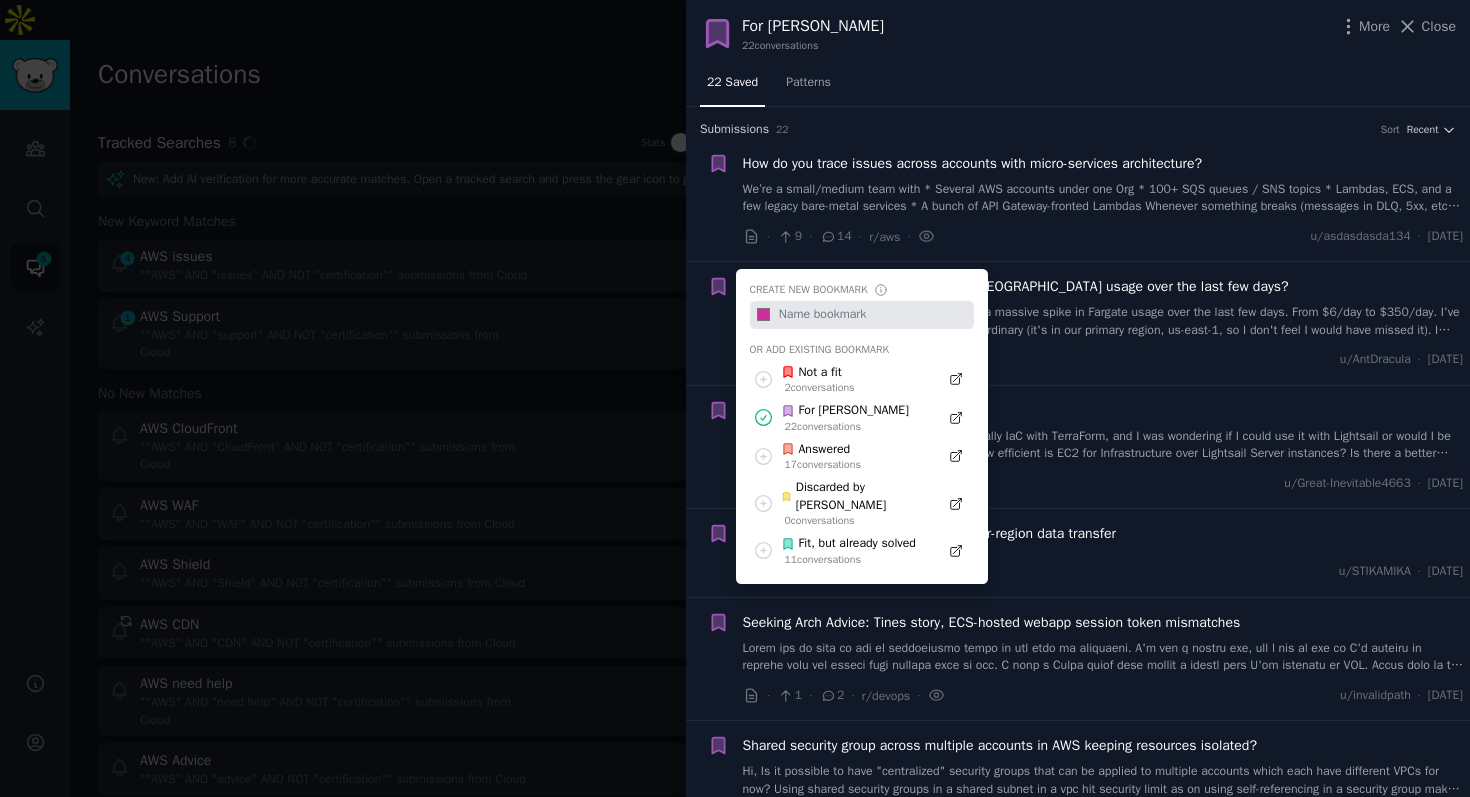 type on "#cc2e9a" 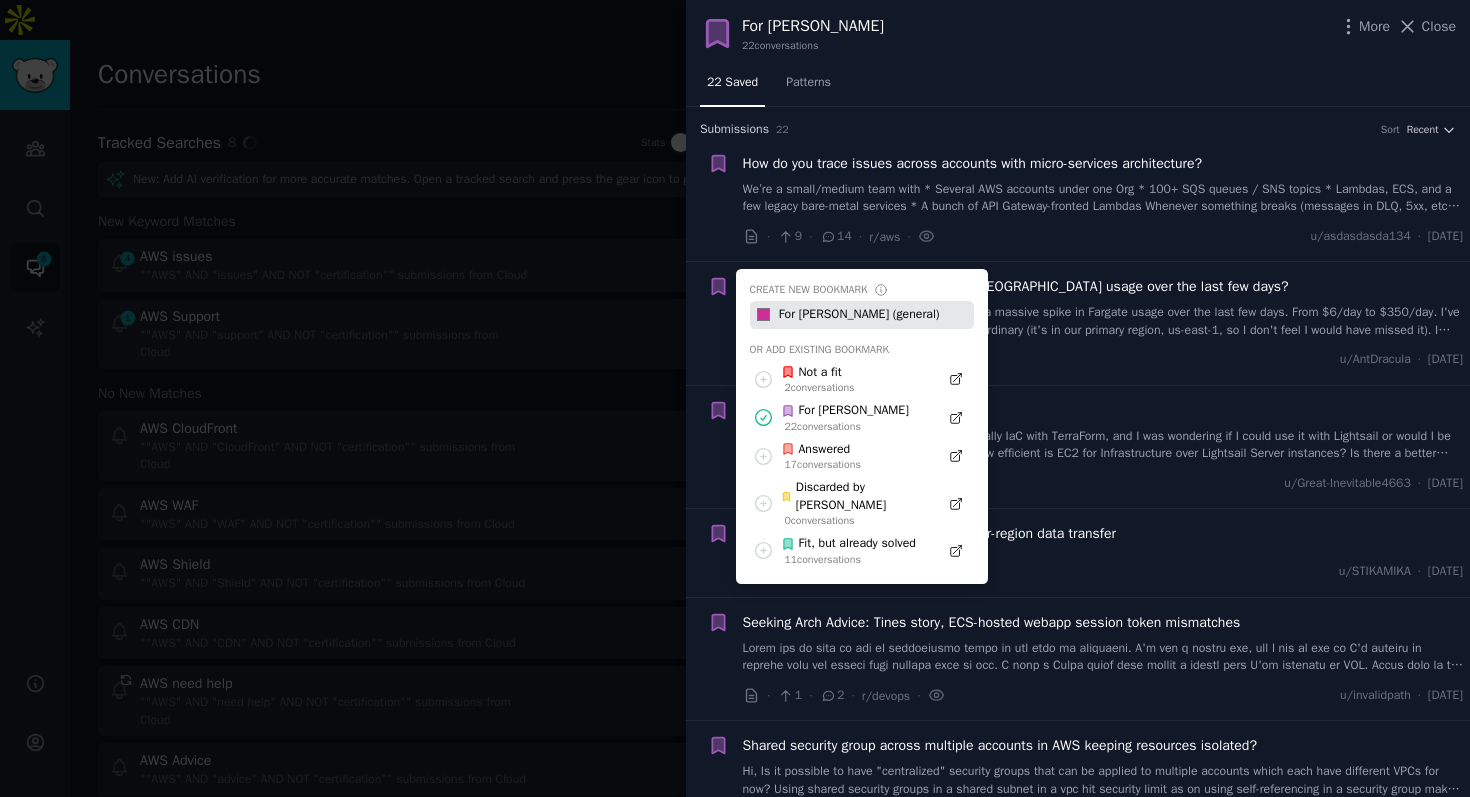 type on "For [PERSON_NAME] (general)" 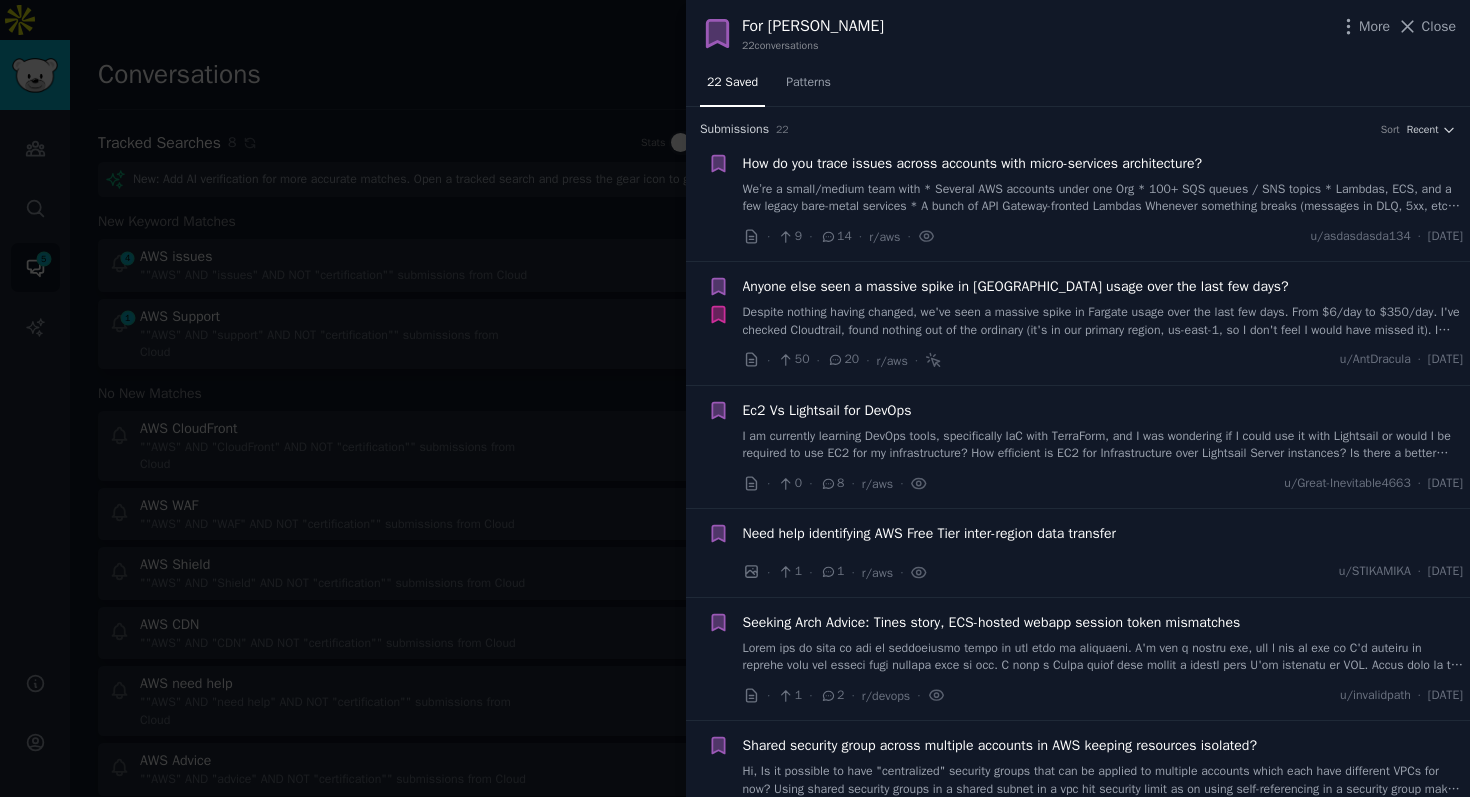 click 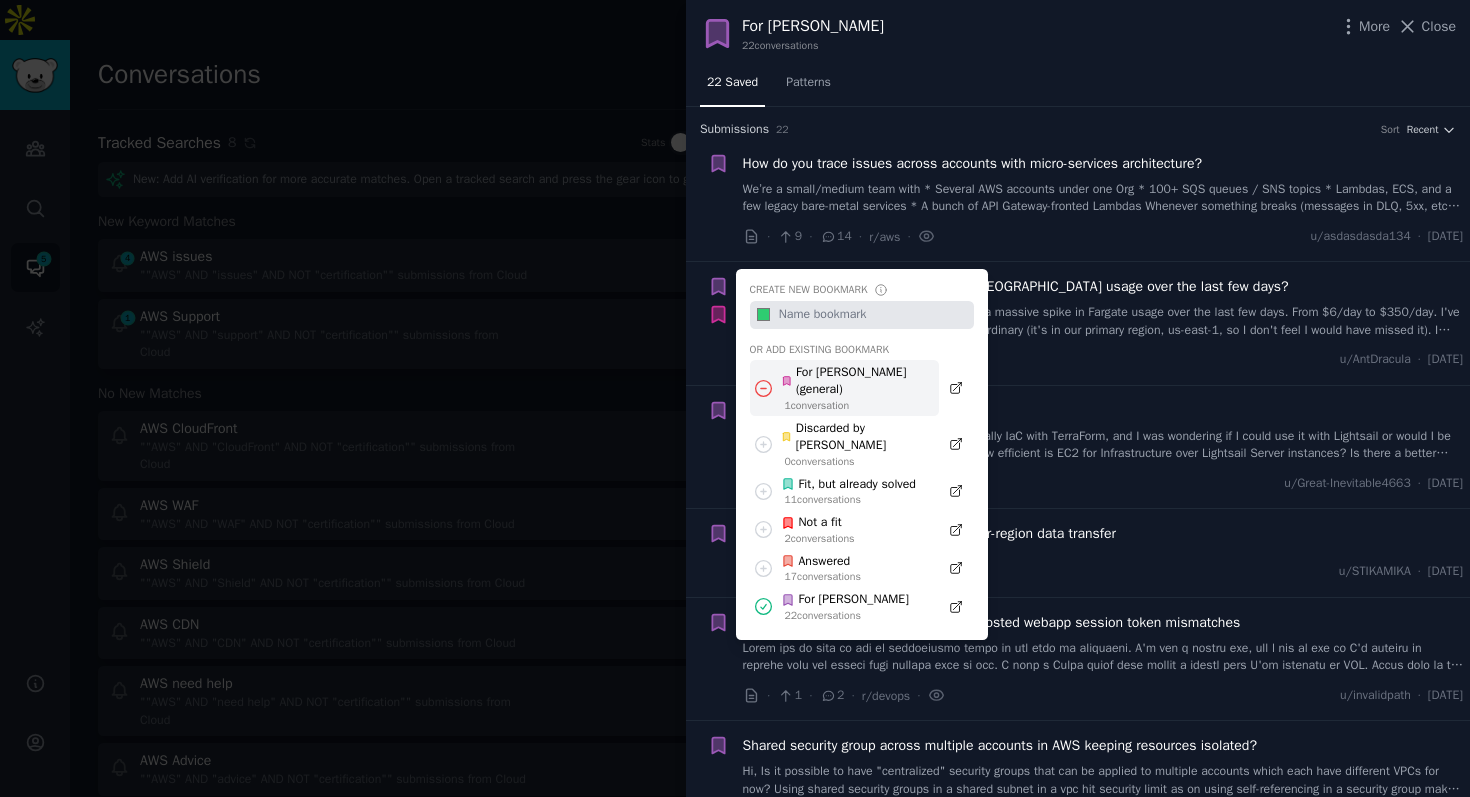 click 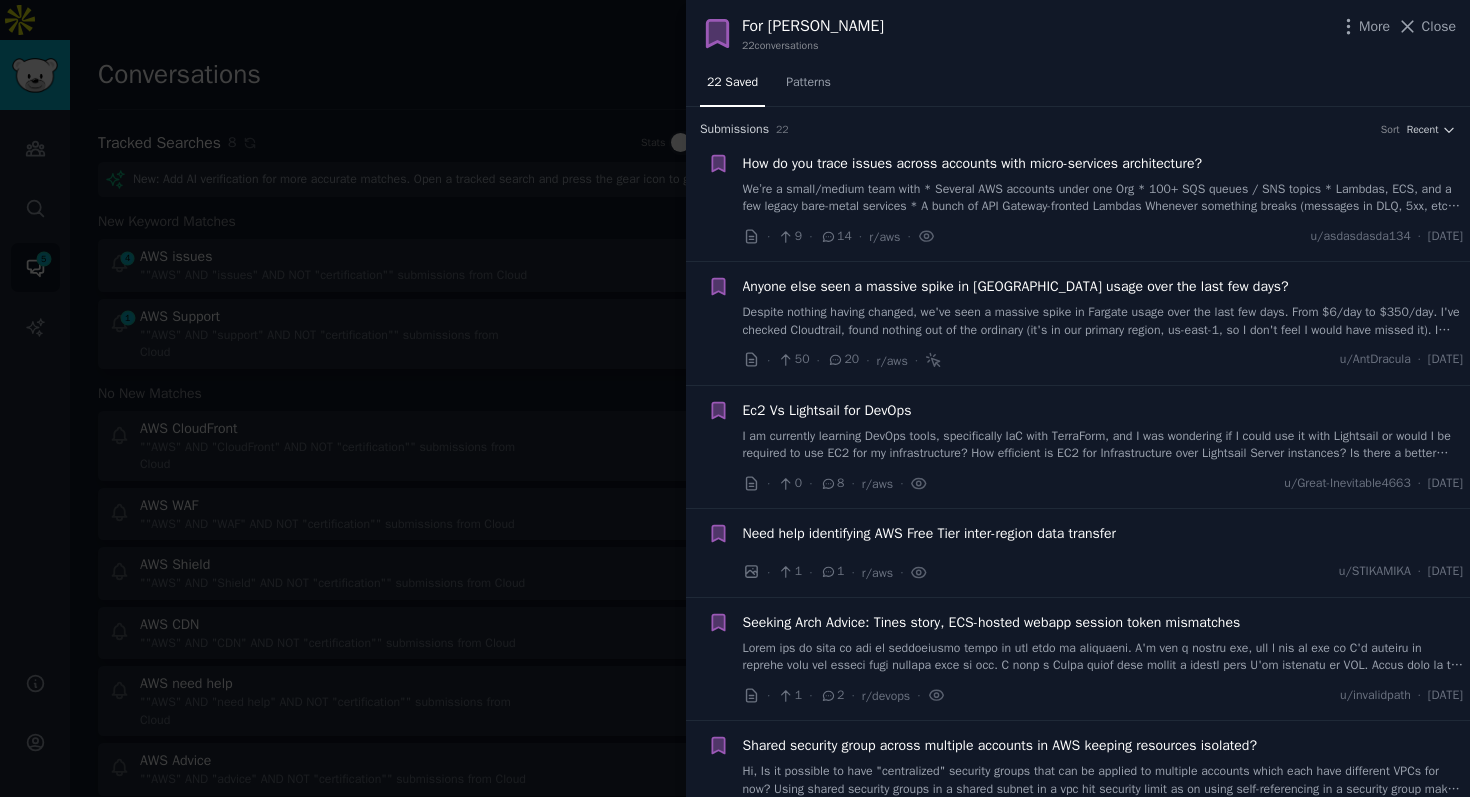 click at bounding box center [735, 398] 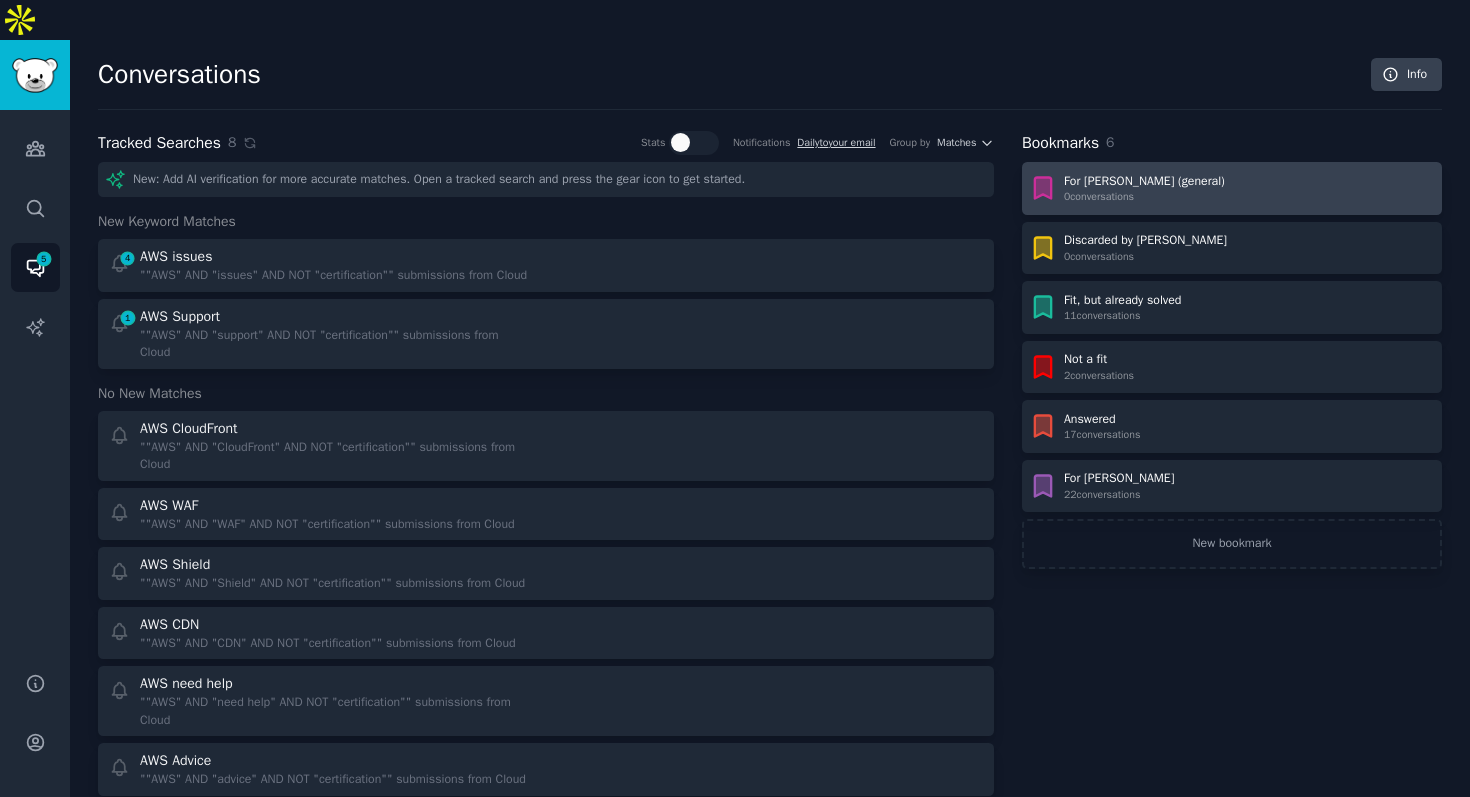 drag, startPoint x: 1141, startPoint y: 150, endPoint x: 1130, endPoint y: 138, distance: 16.27882 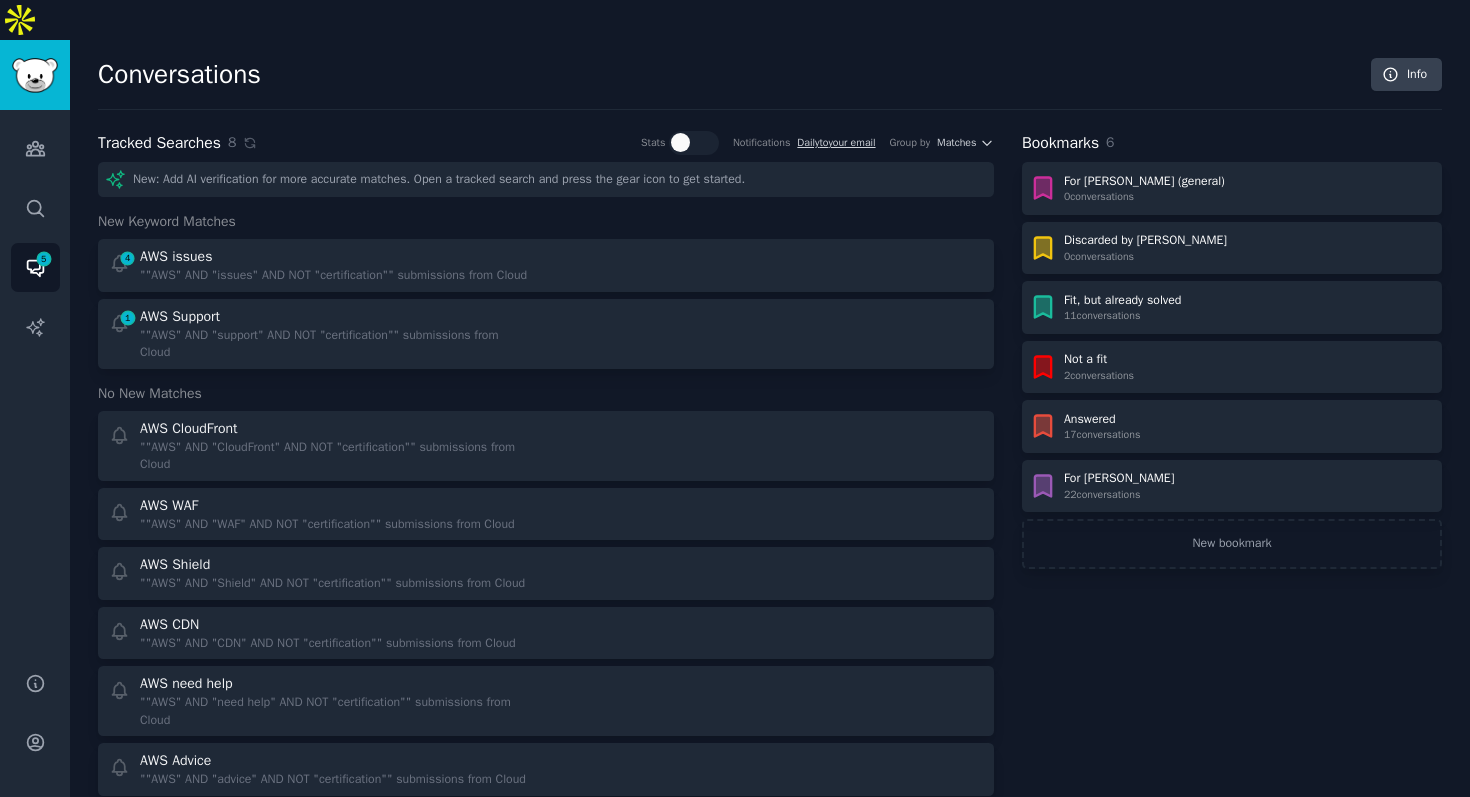 click on "Conversations Info" at bounding box center (770, 84) 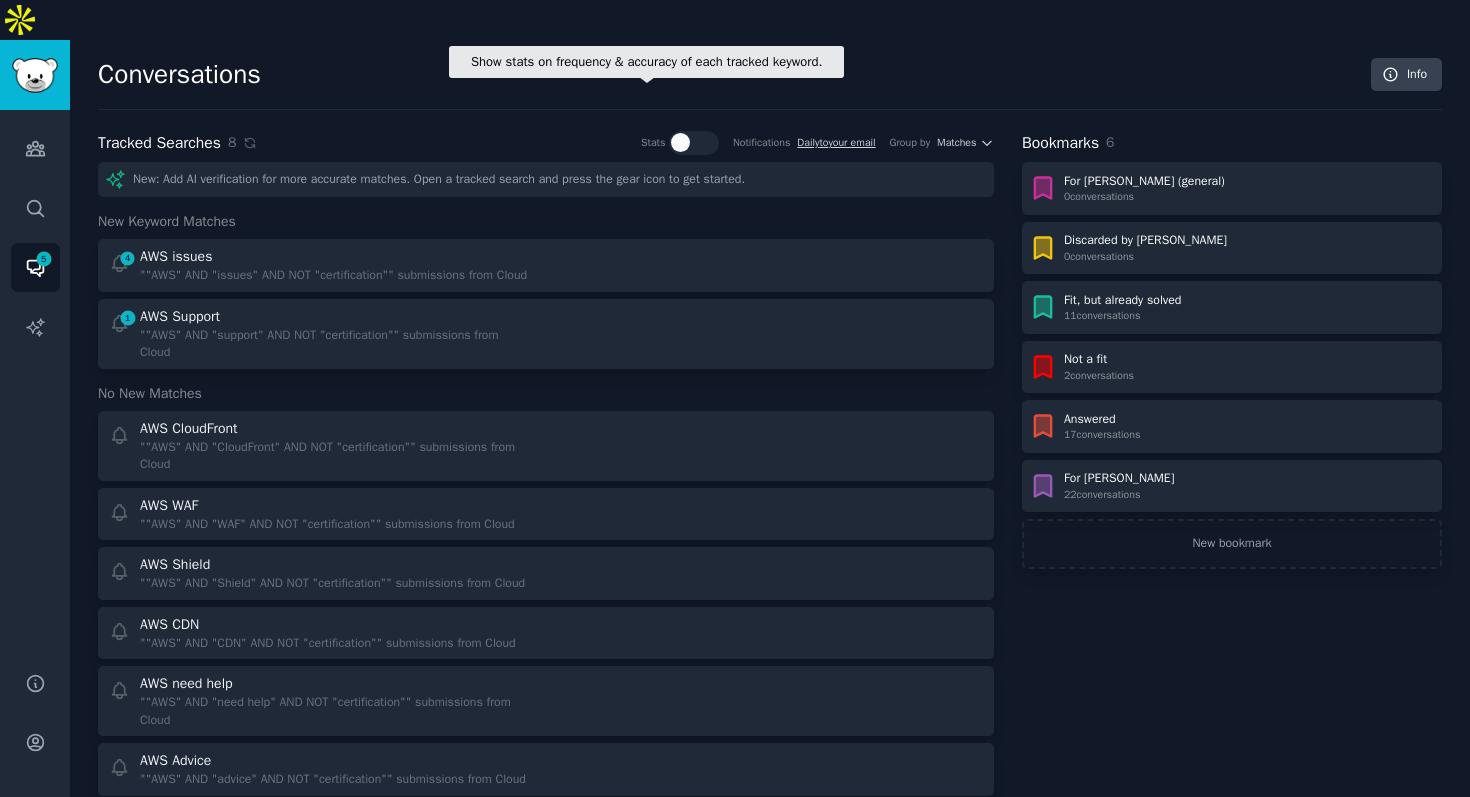 click at bounding box center [680, 142] 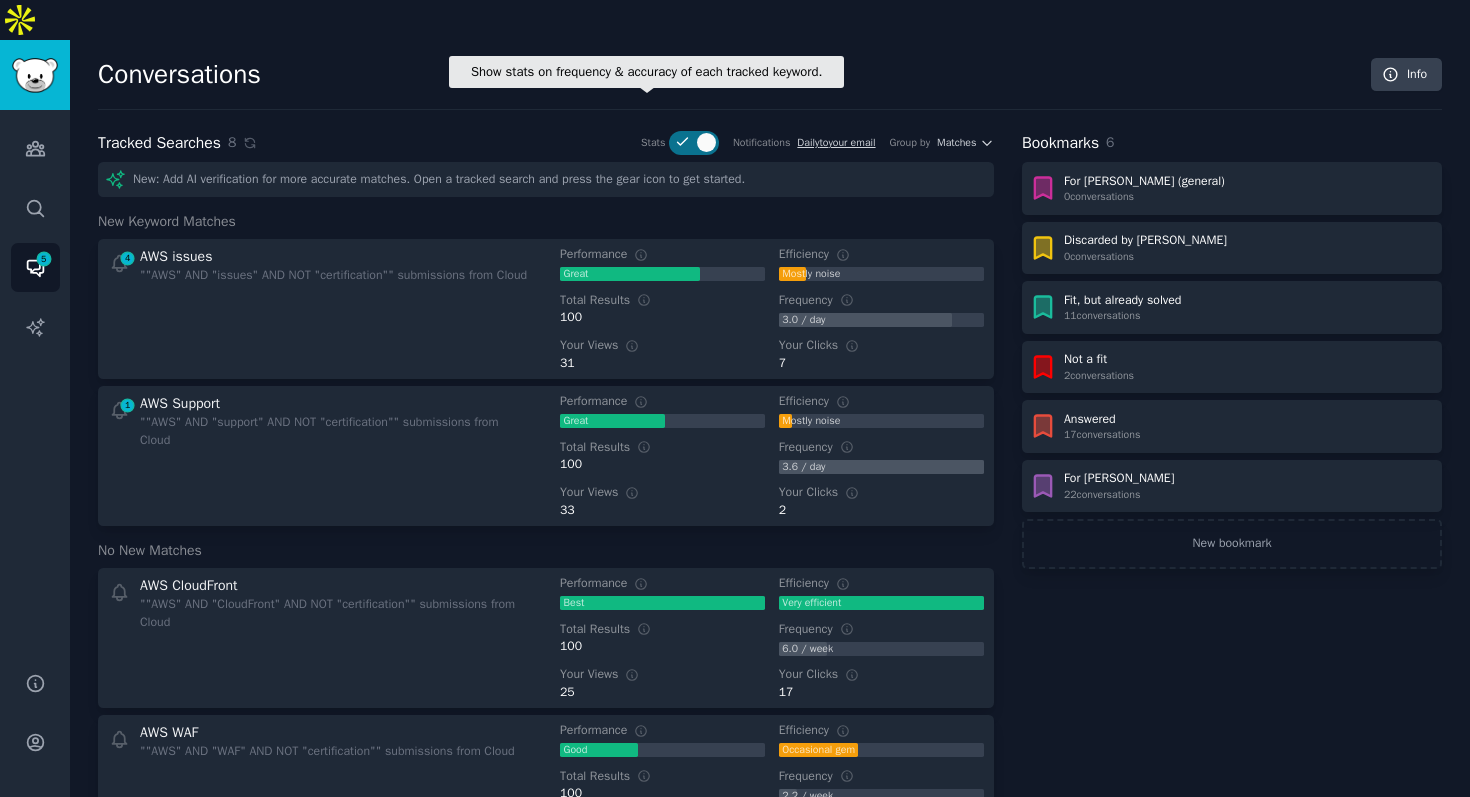 click 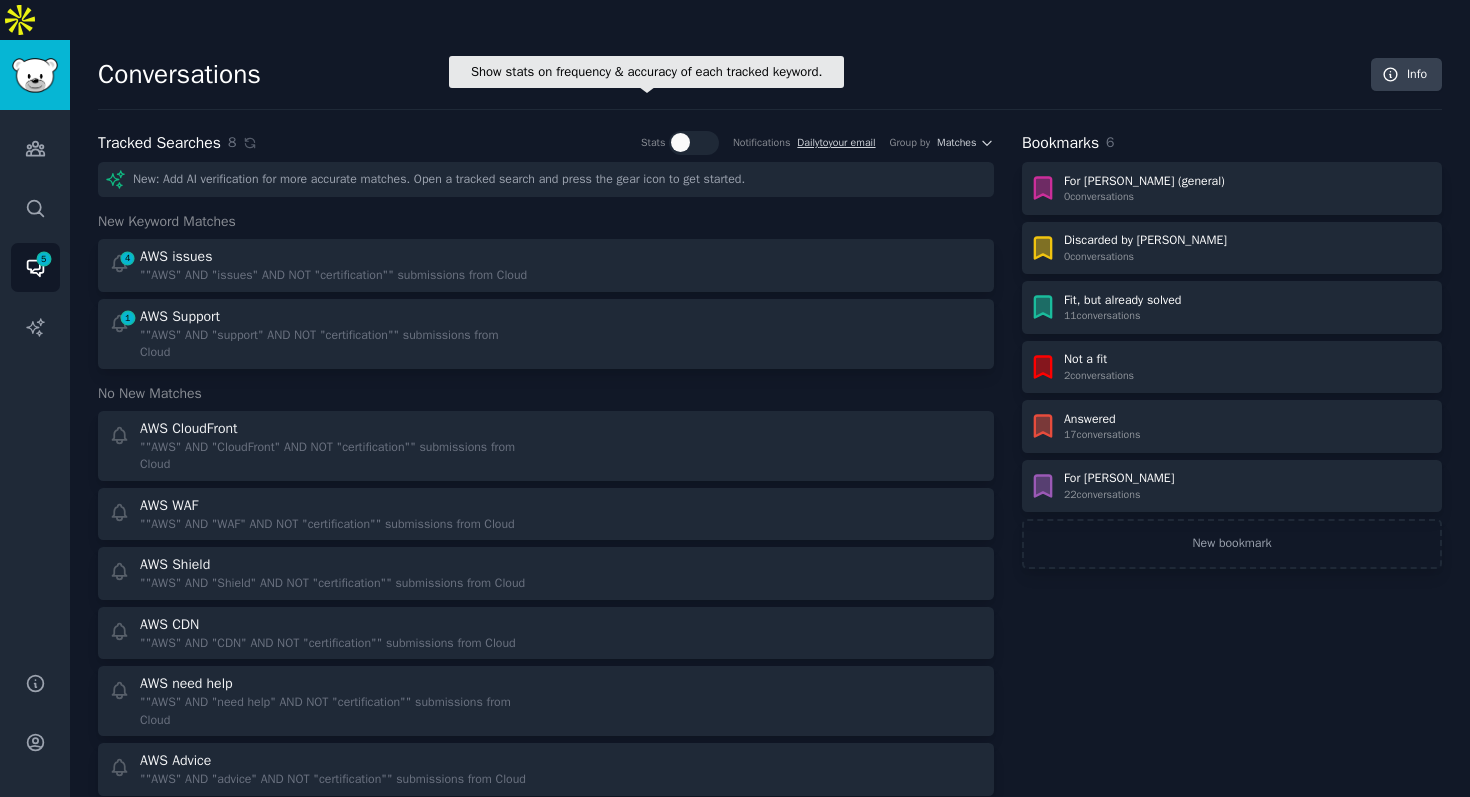 click at bounding box center (680, 142) 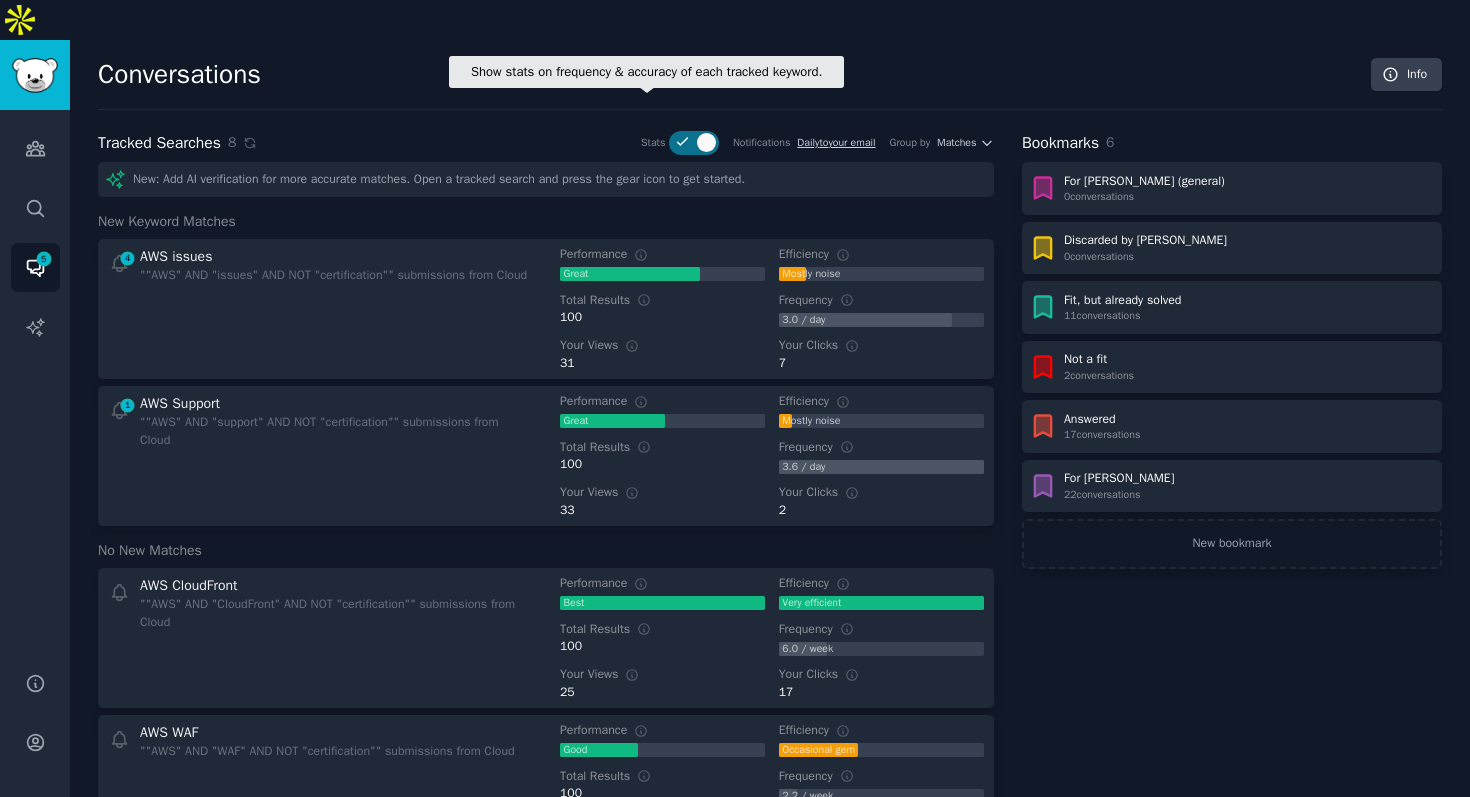 click 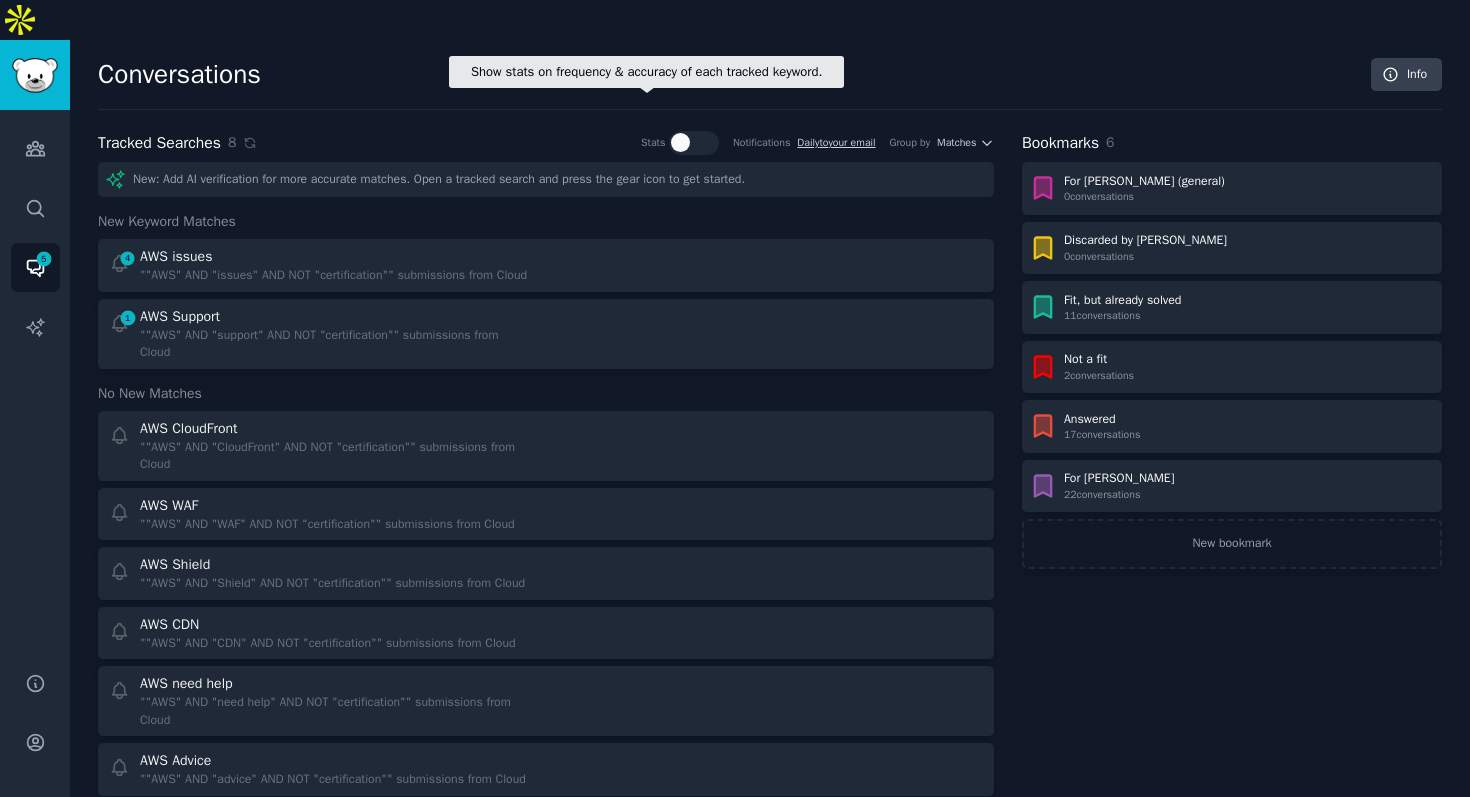 click at bounding box center [680, 142] 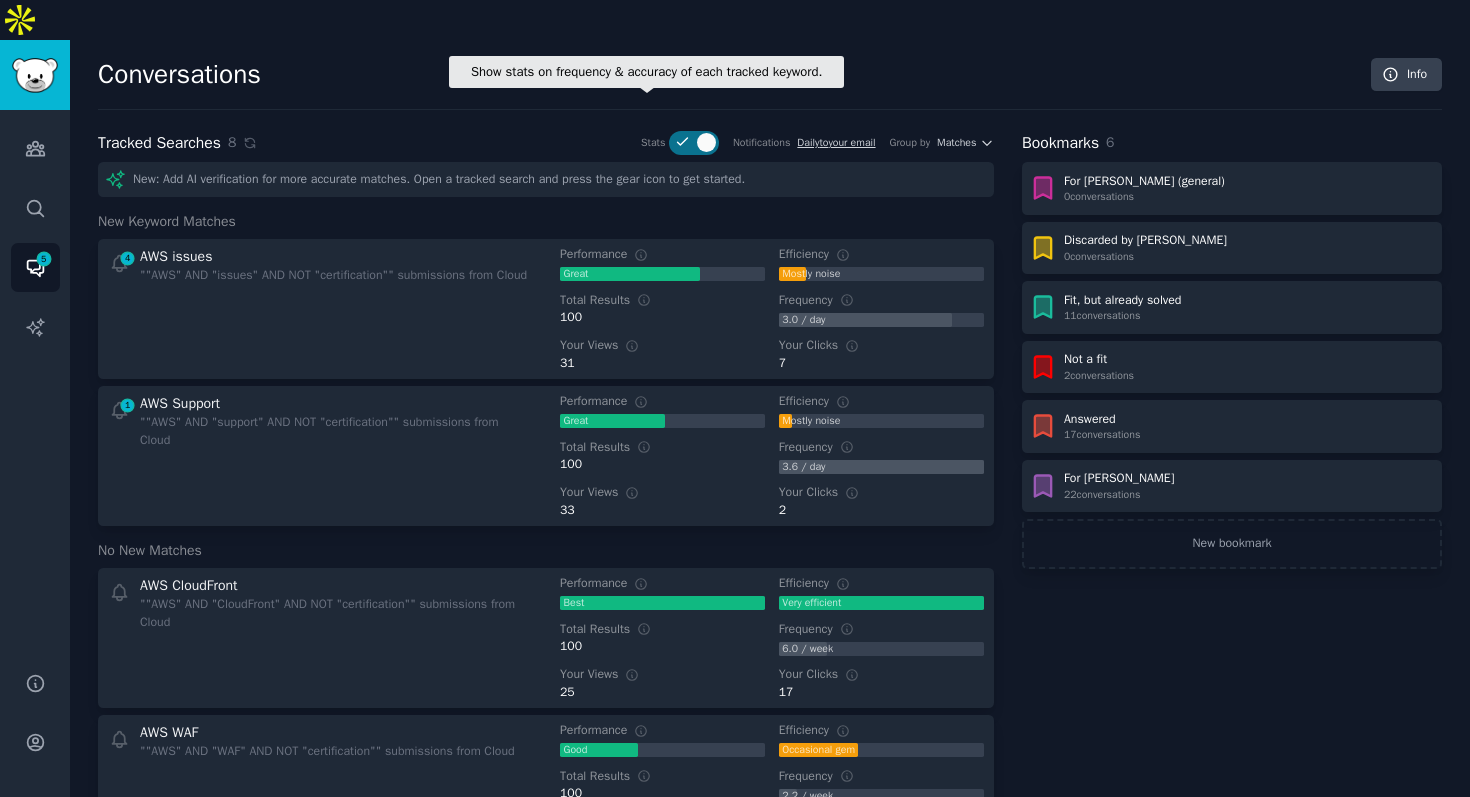 click 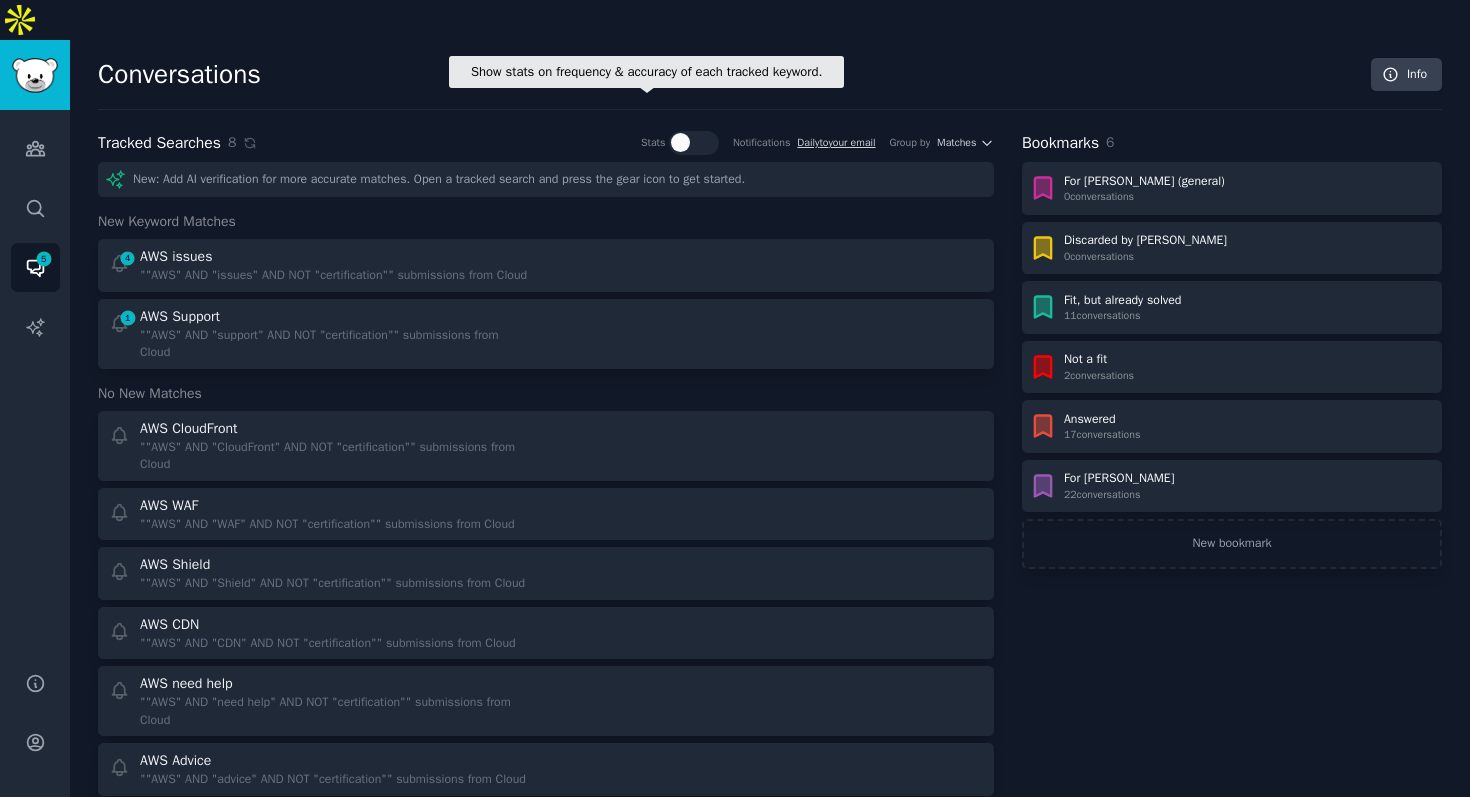 click at bounding box center (680, 142) 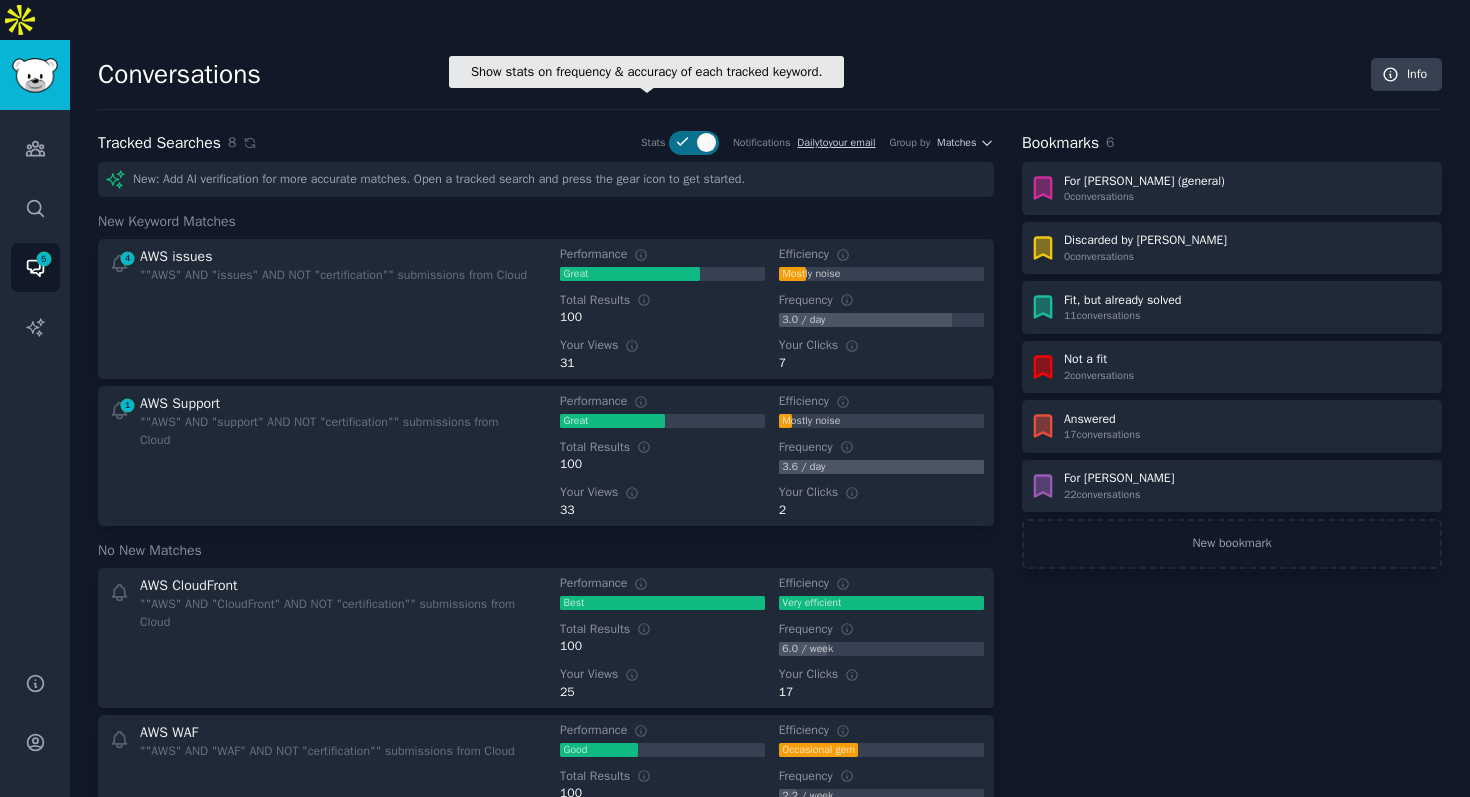 click 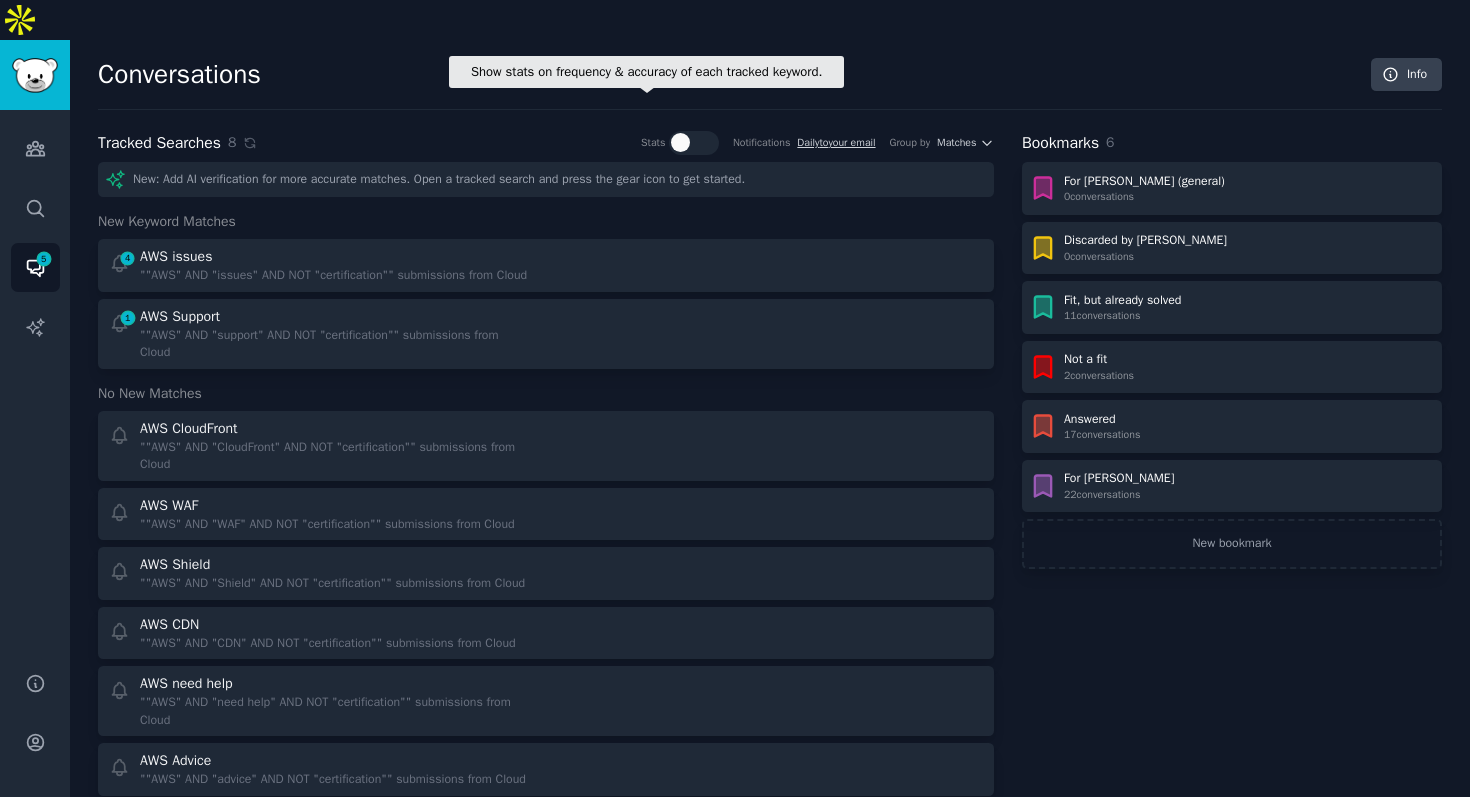 click at bounding box center [680, 142] 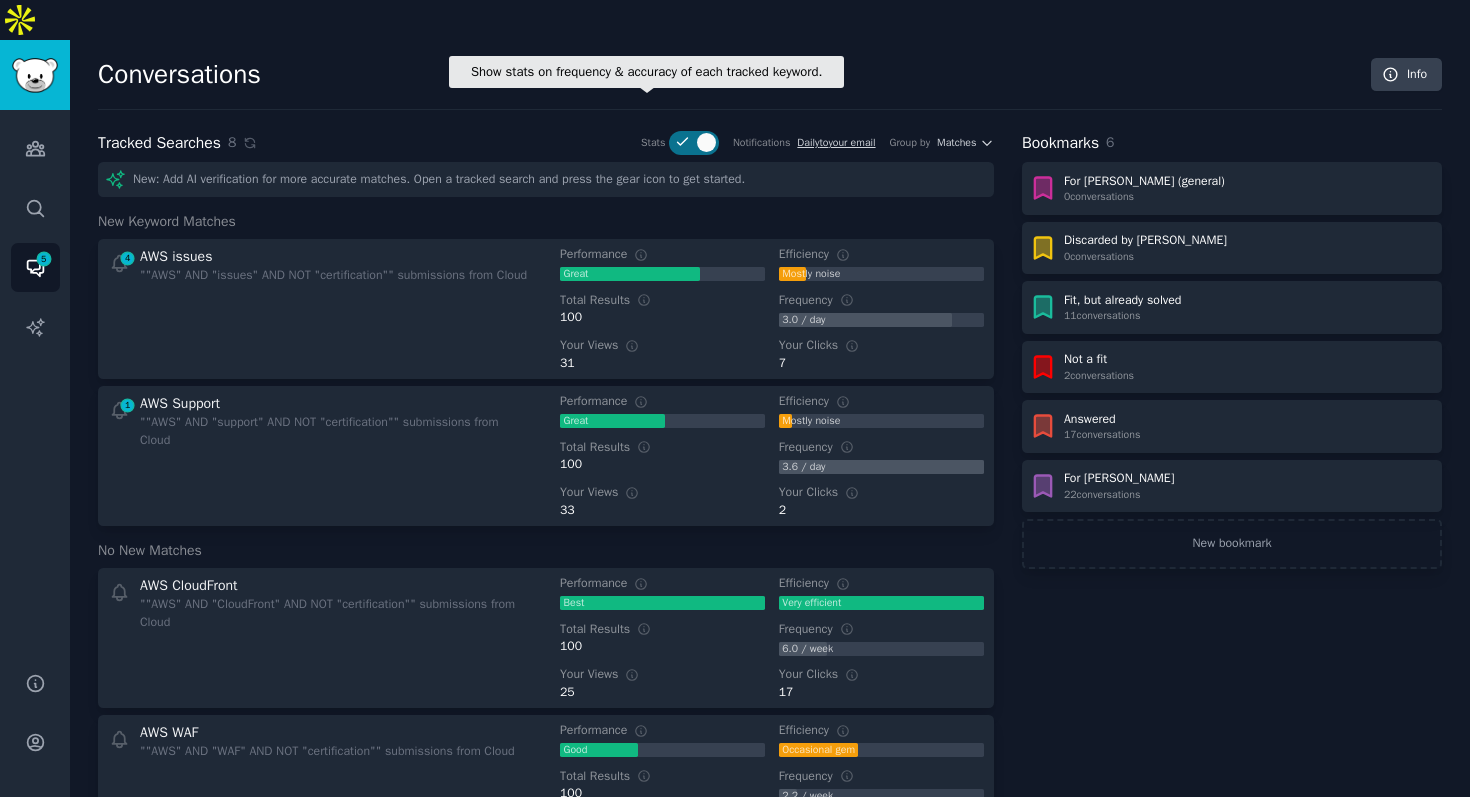 click 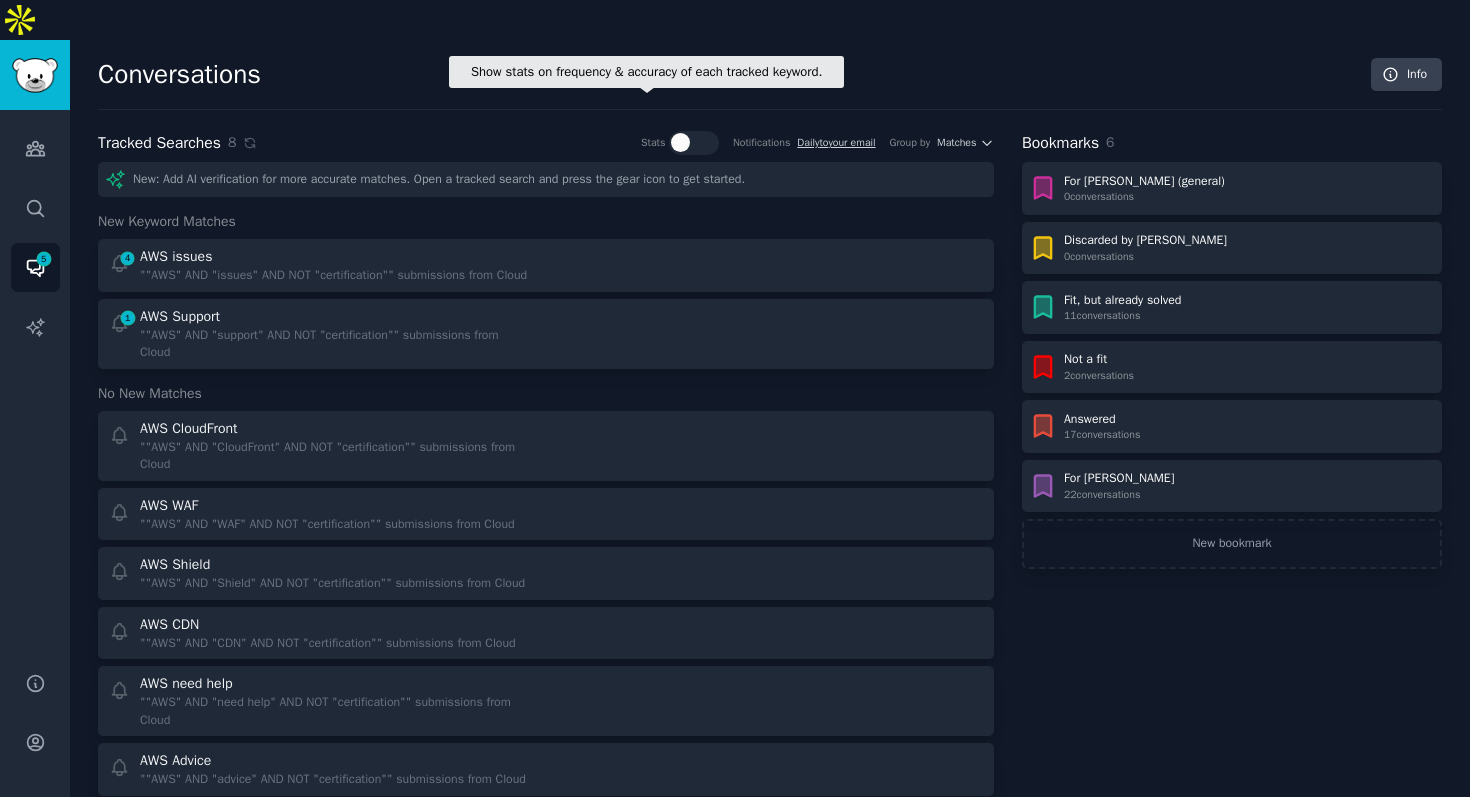 click at bounding box center (680, 142) 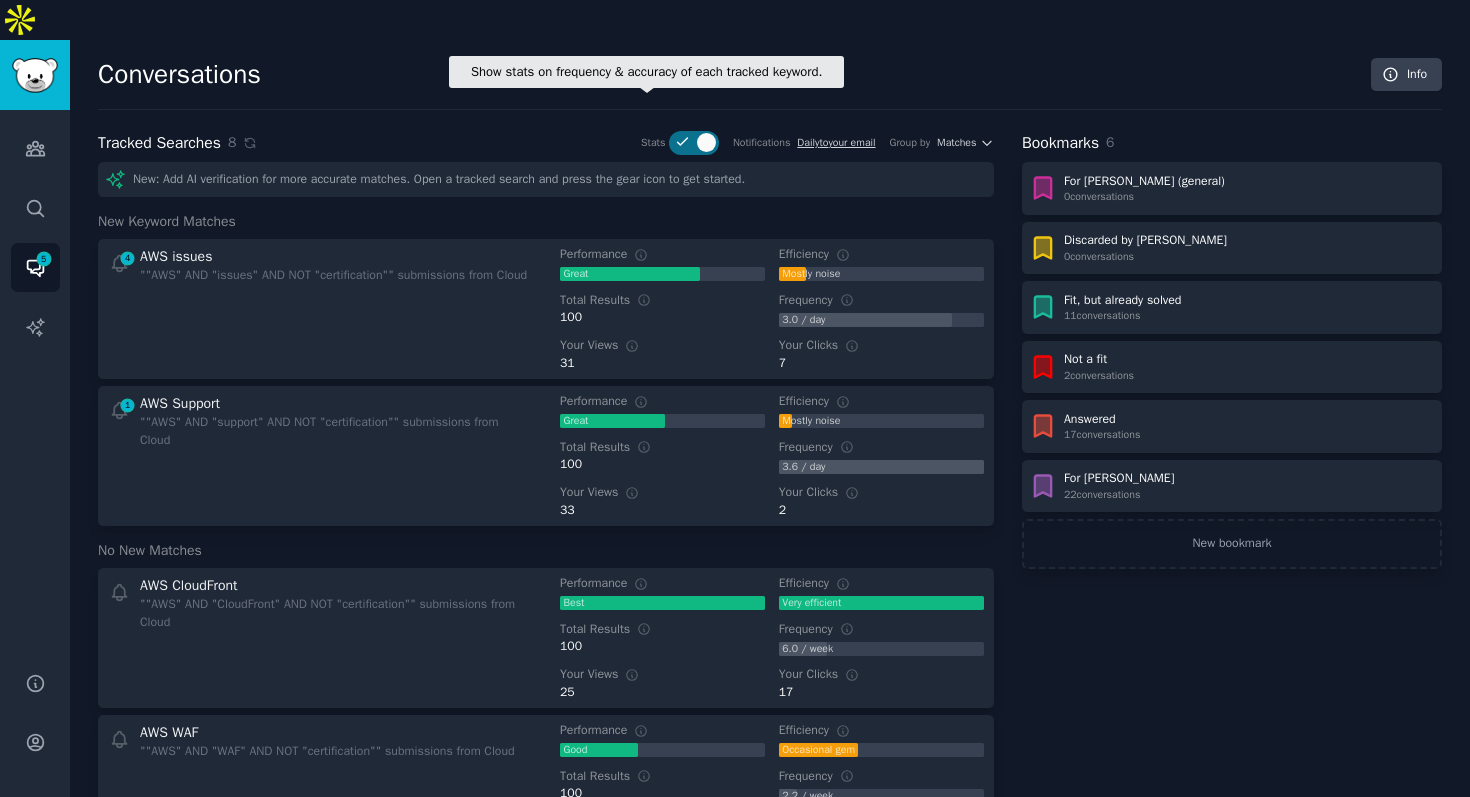 click 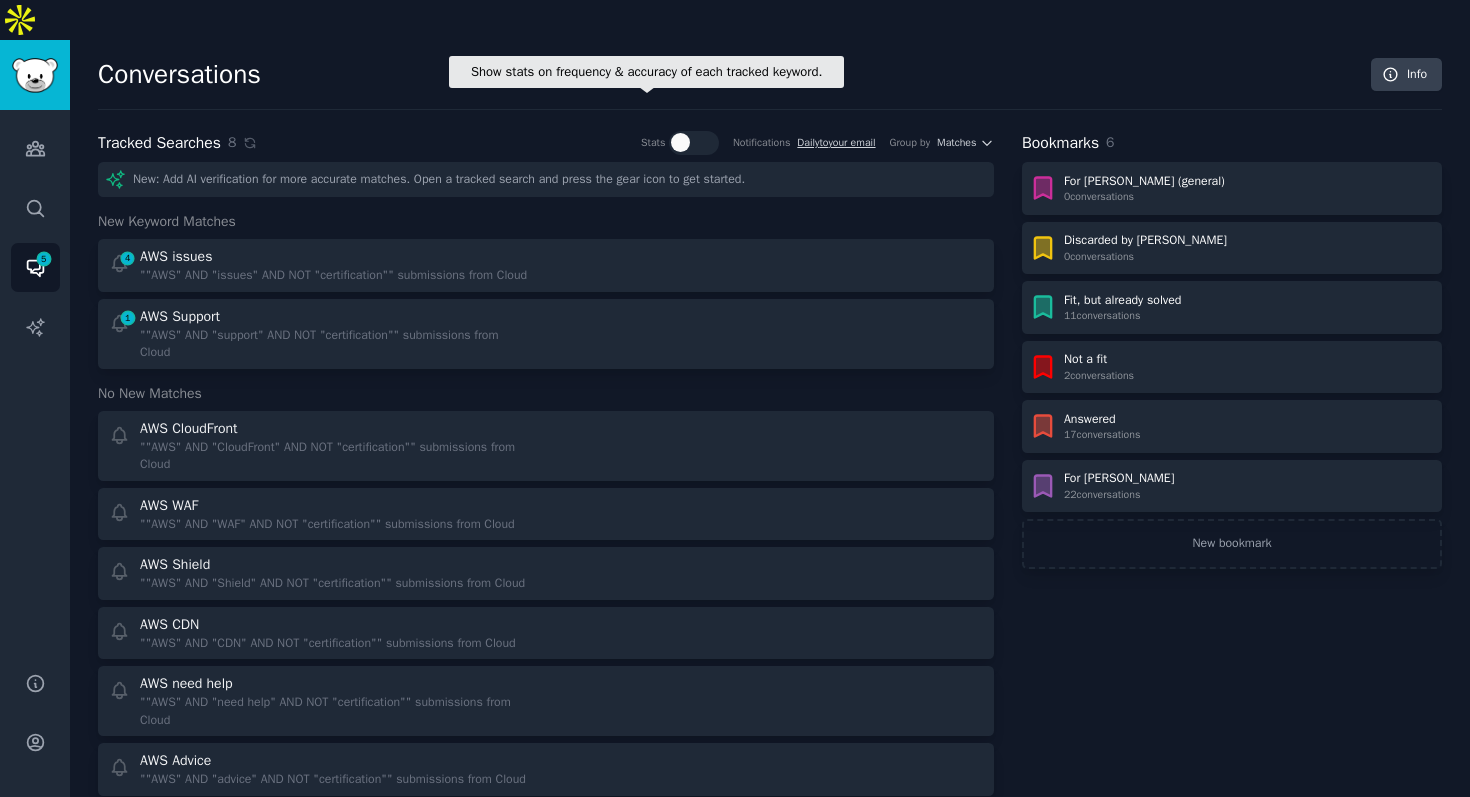 click at bounding box center [680, 142] 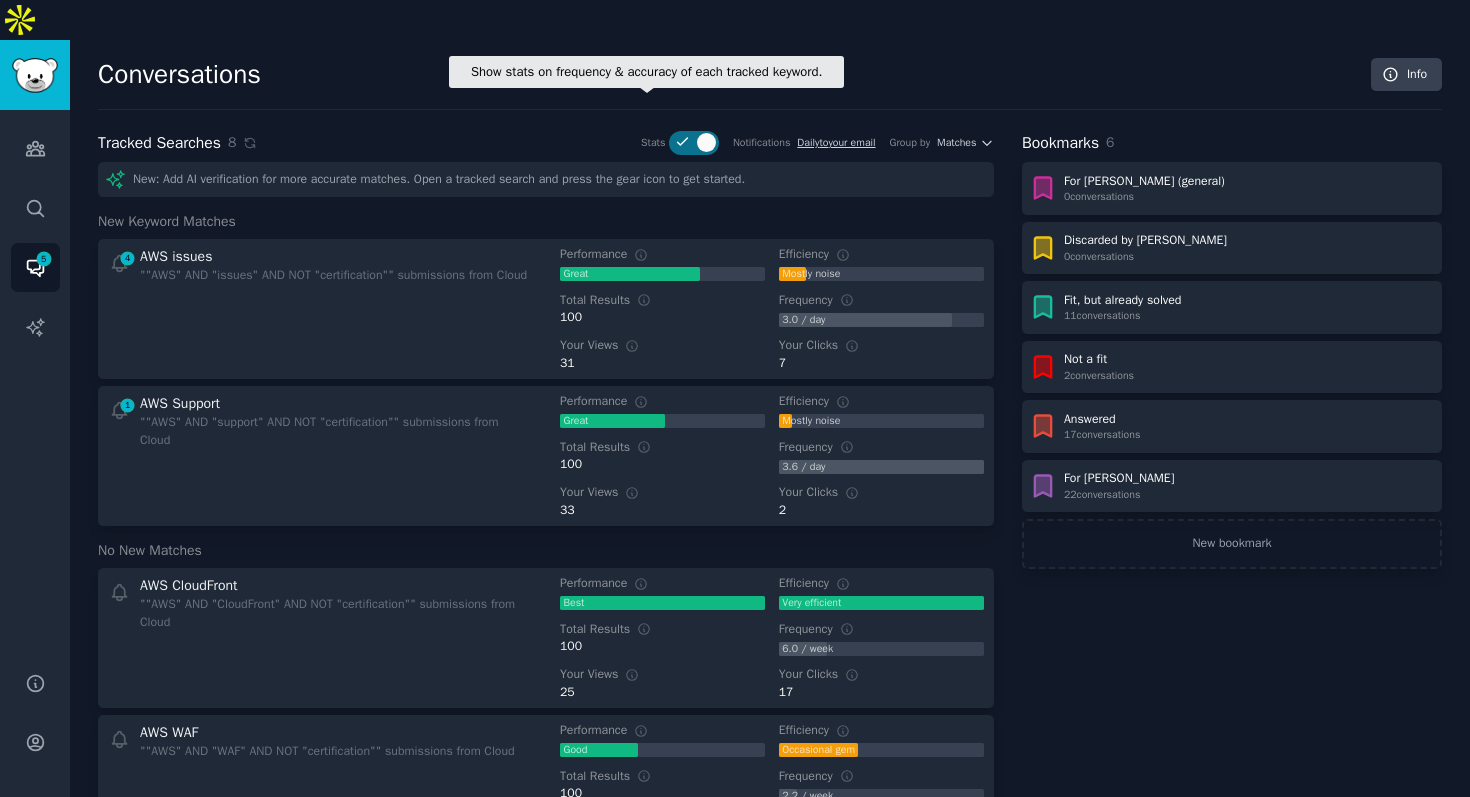 click 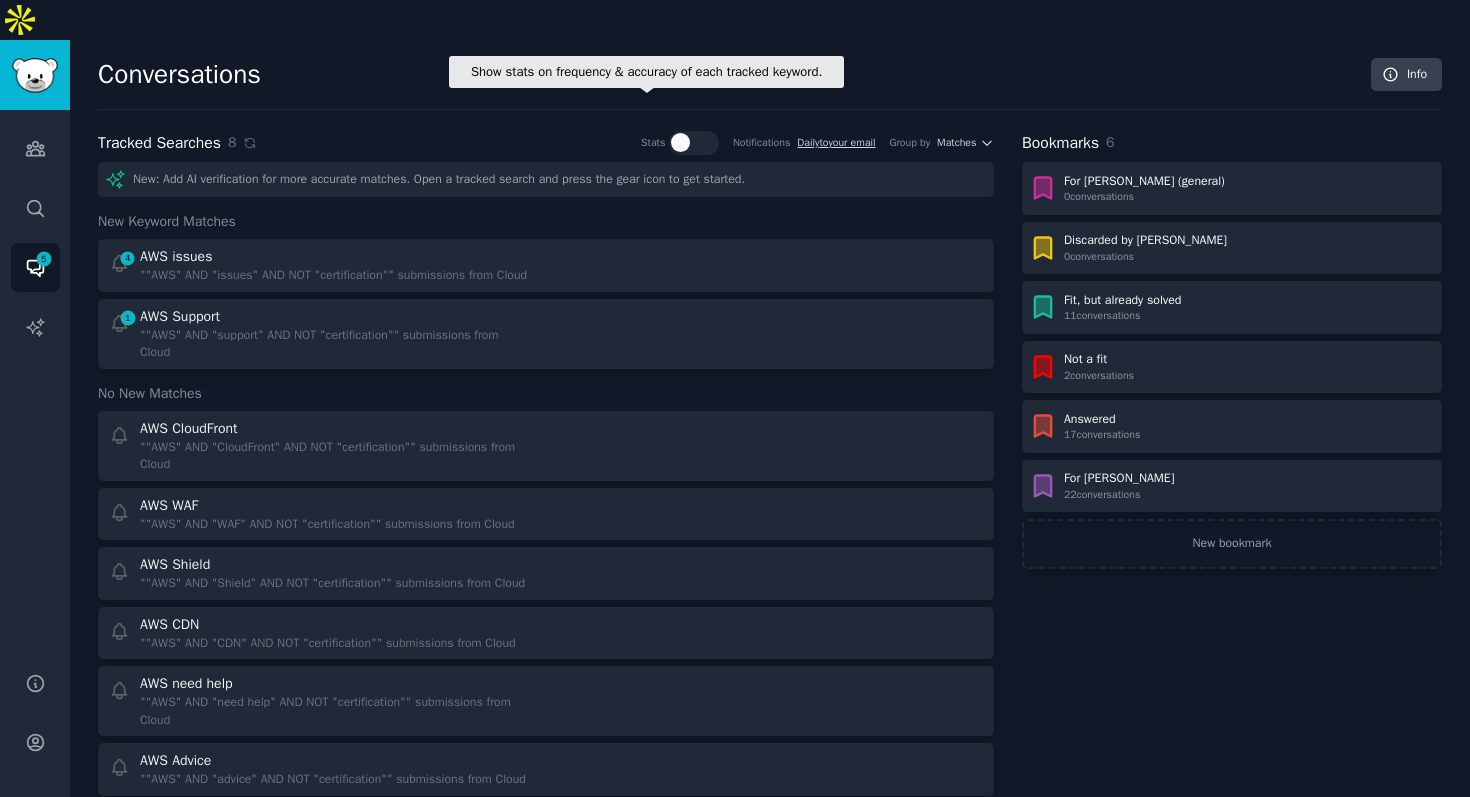 click at bounding box center (680, 142) 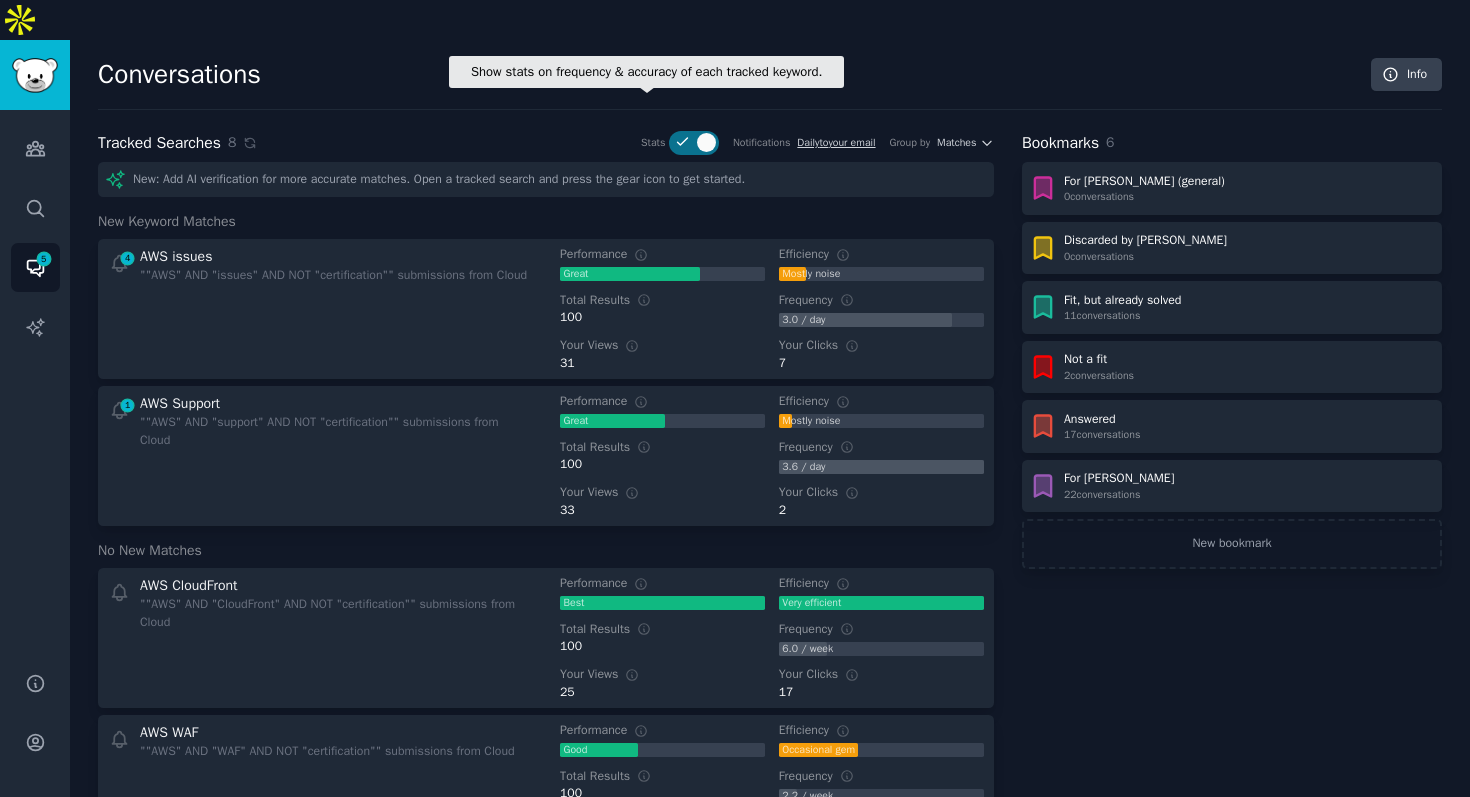 click 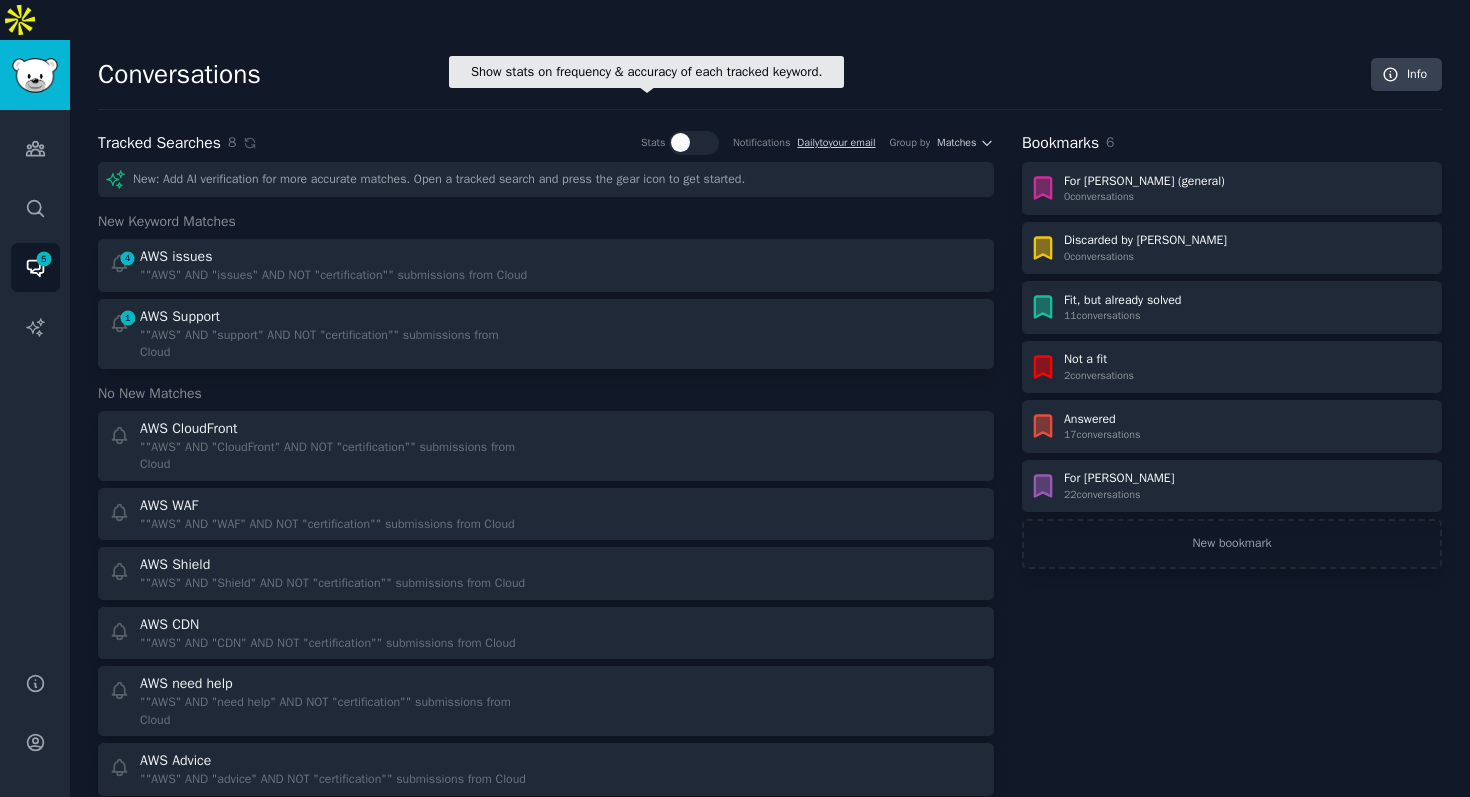 click at bounding box center (680, 142) 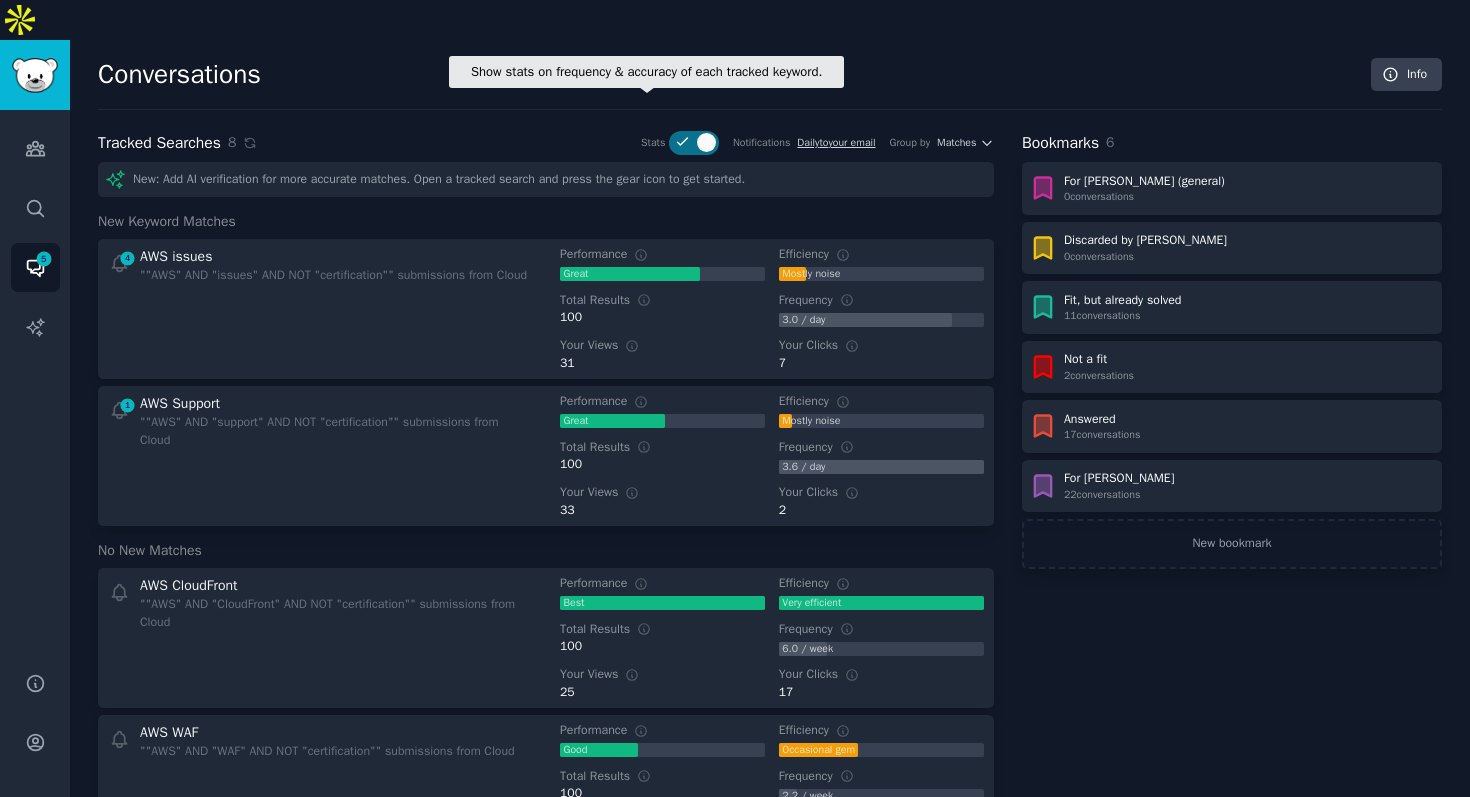 click 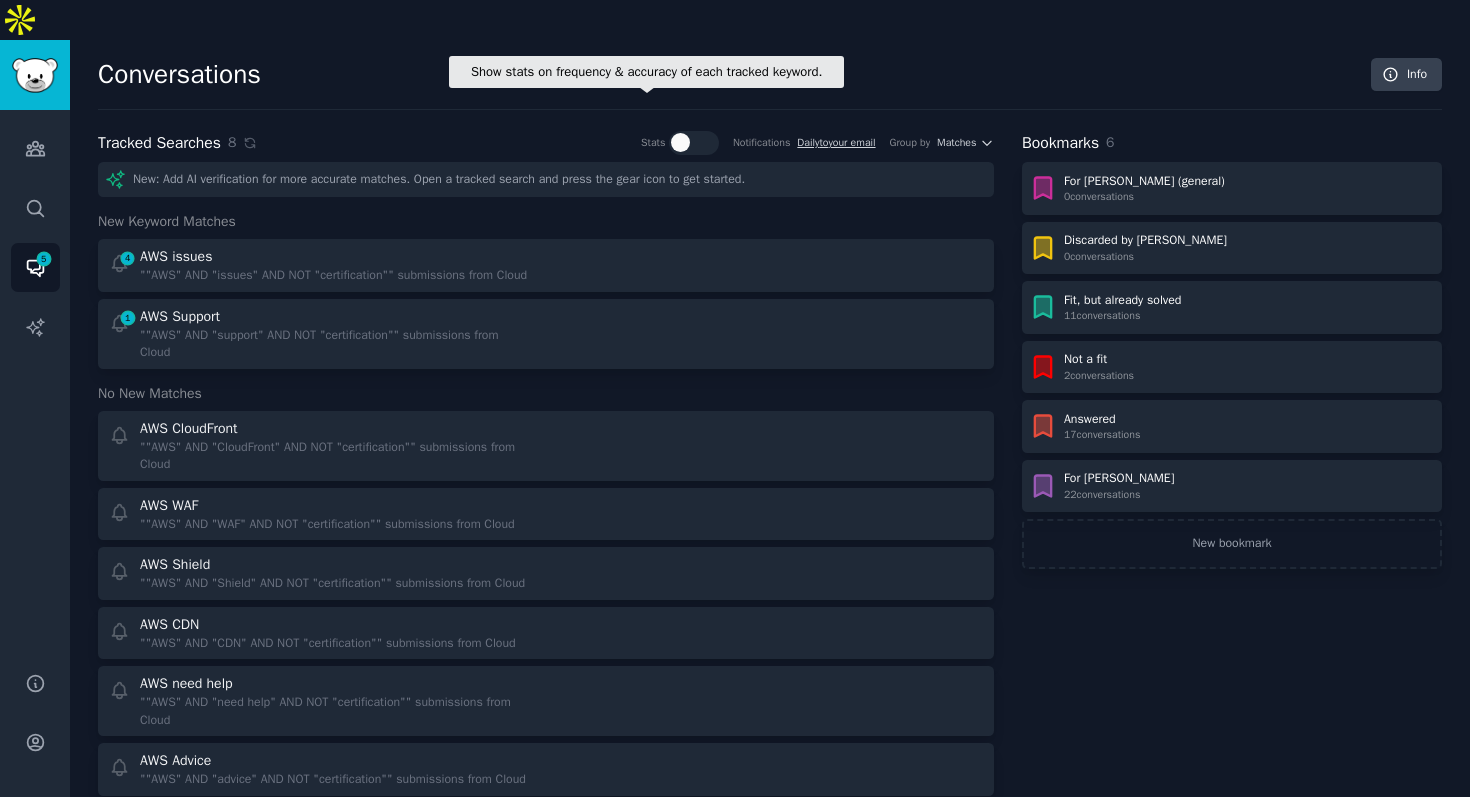 click at bounding box center [680, 142] 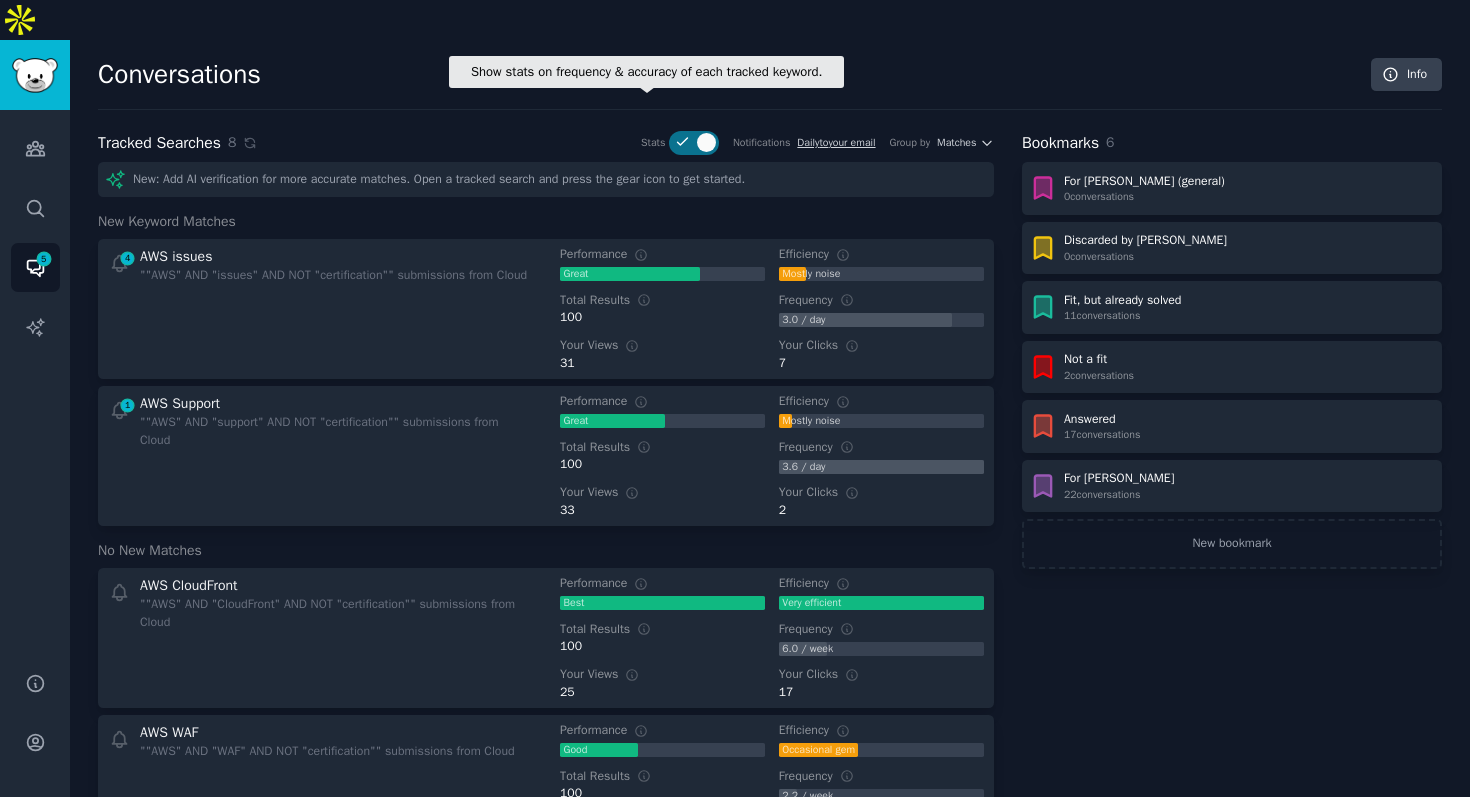 click 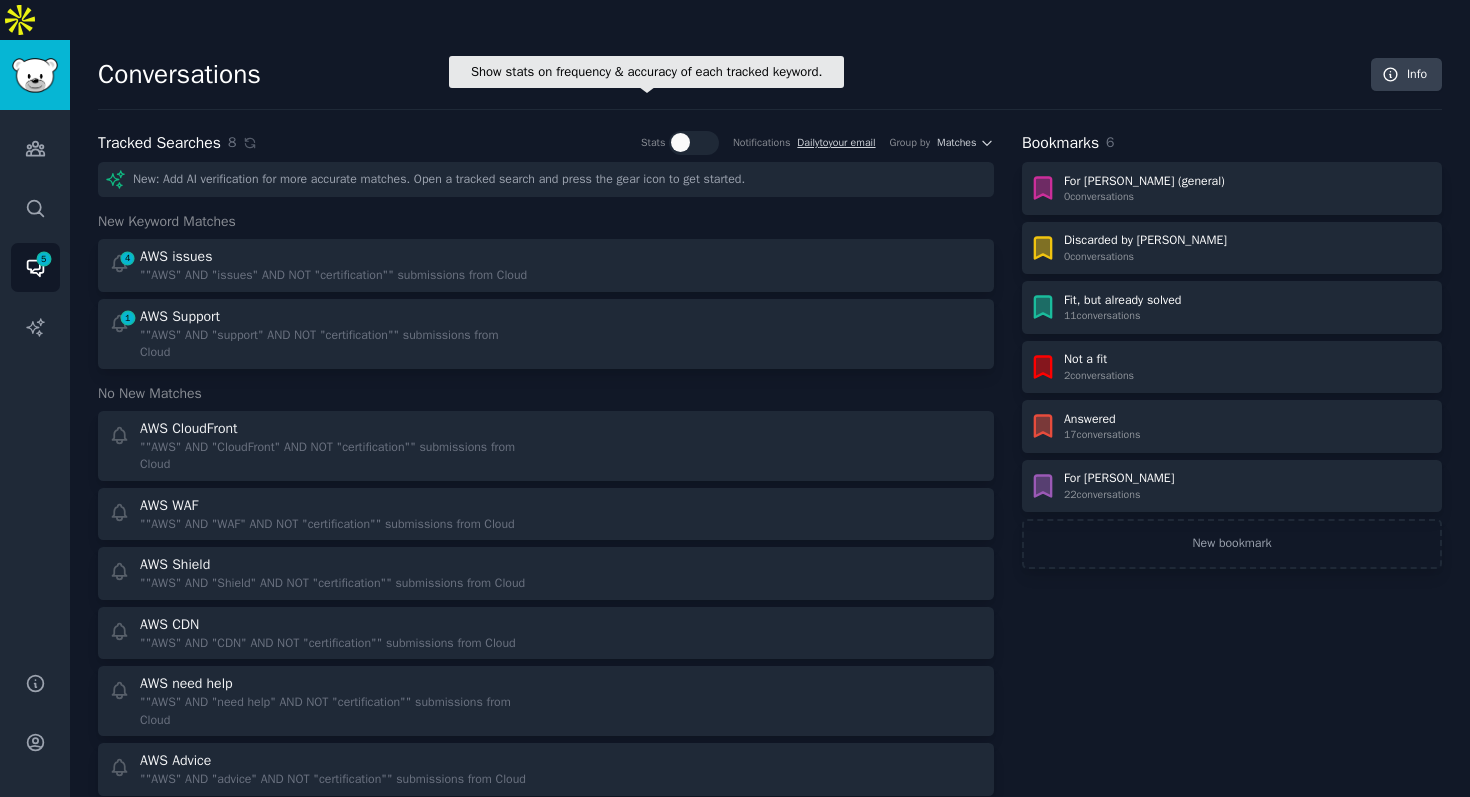 click at bounding box center [680, 142] 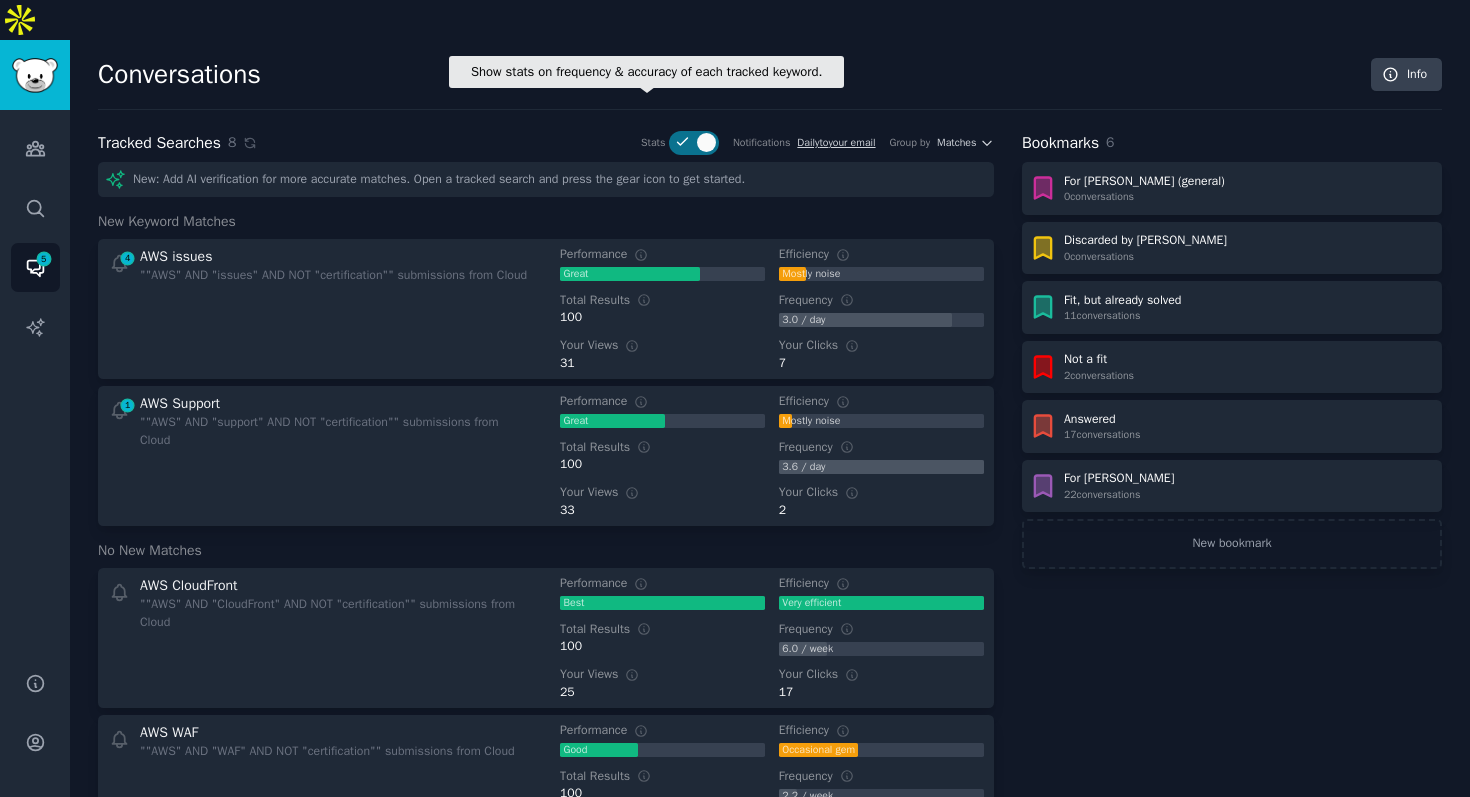 click 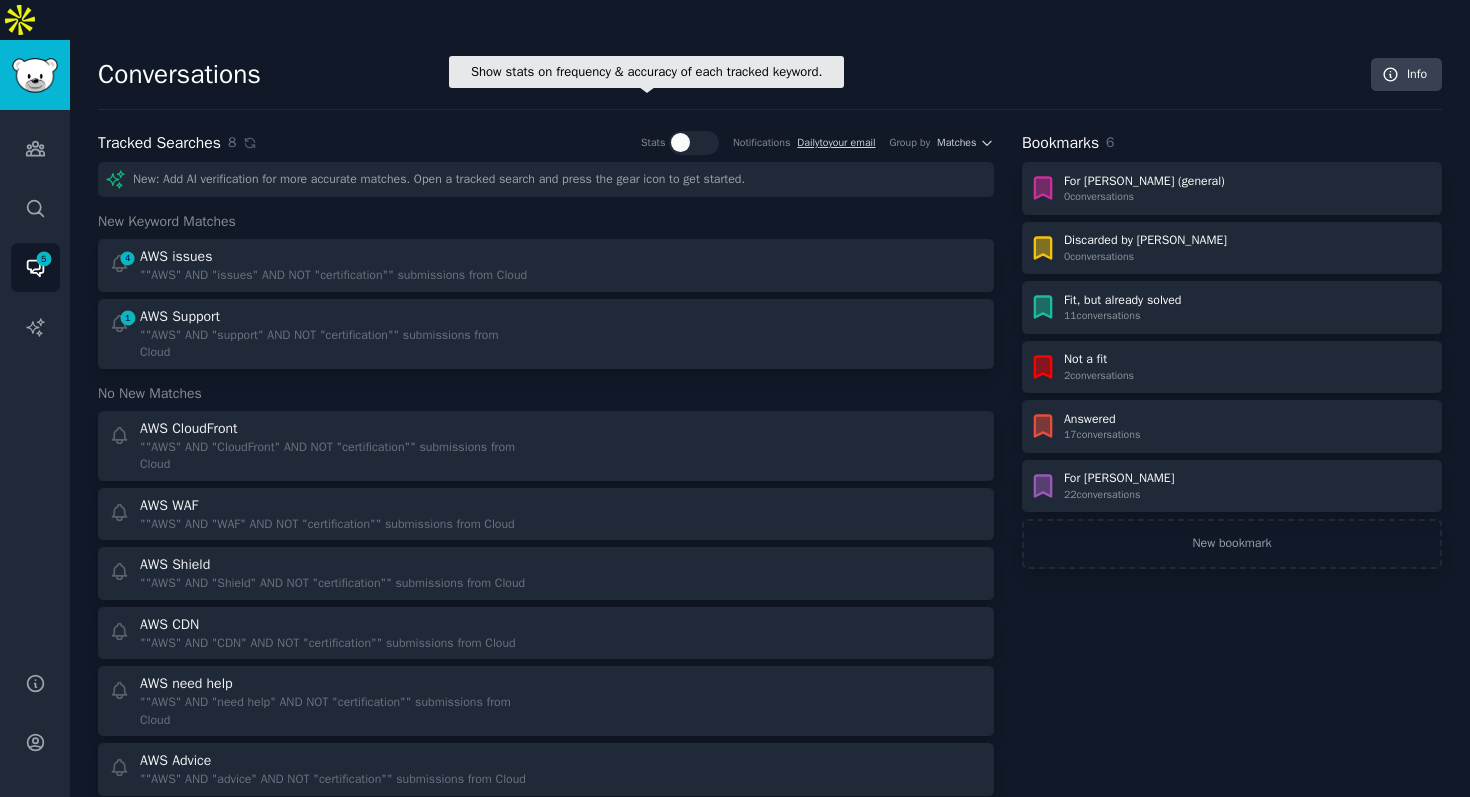 click at bounding box center [680, 142] 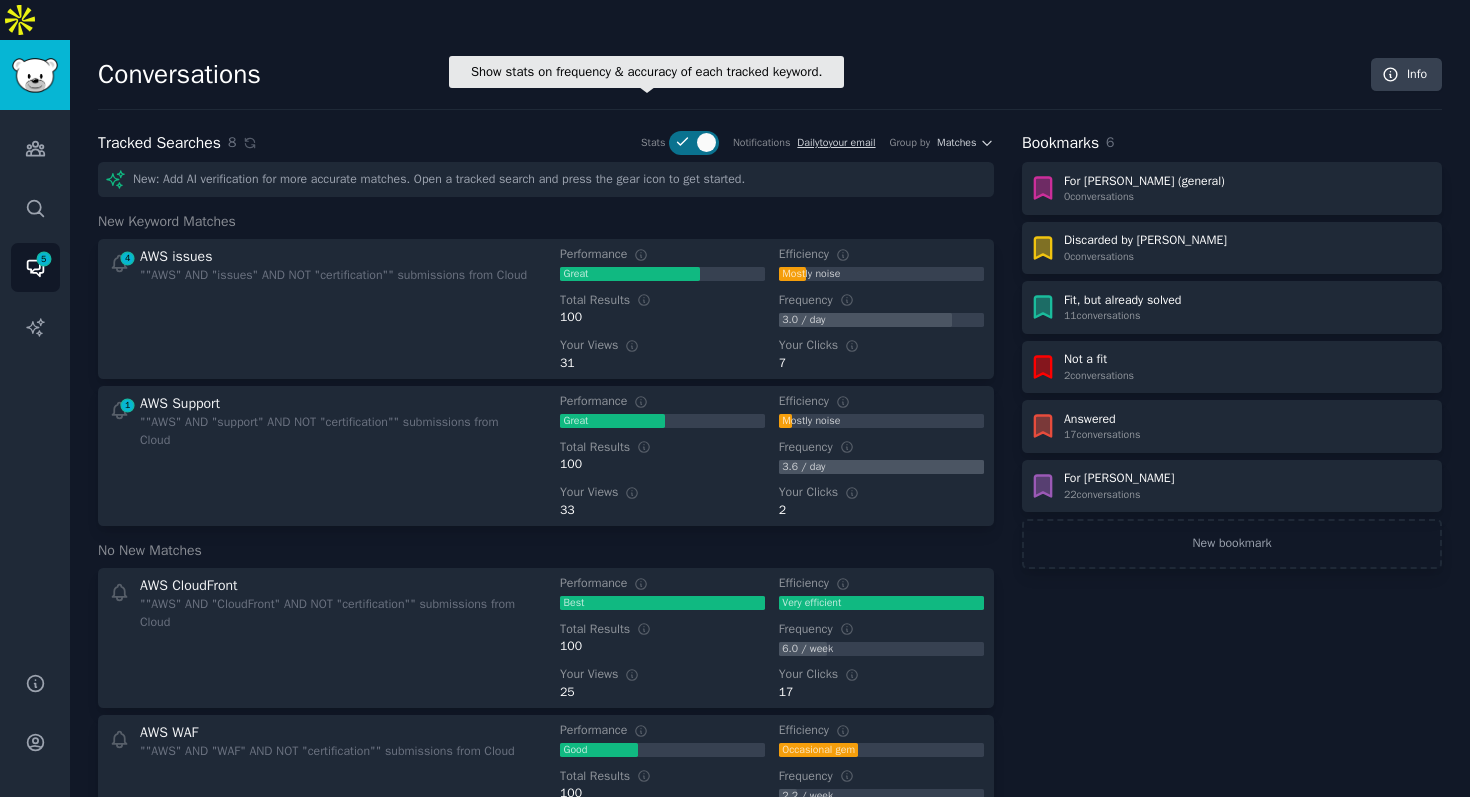 click 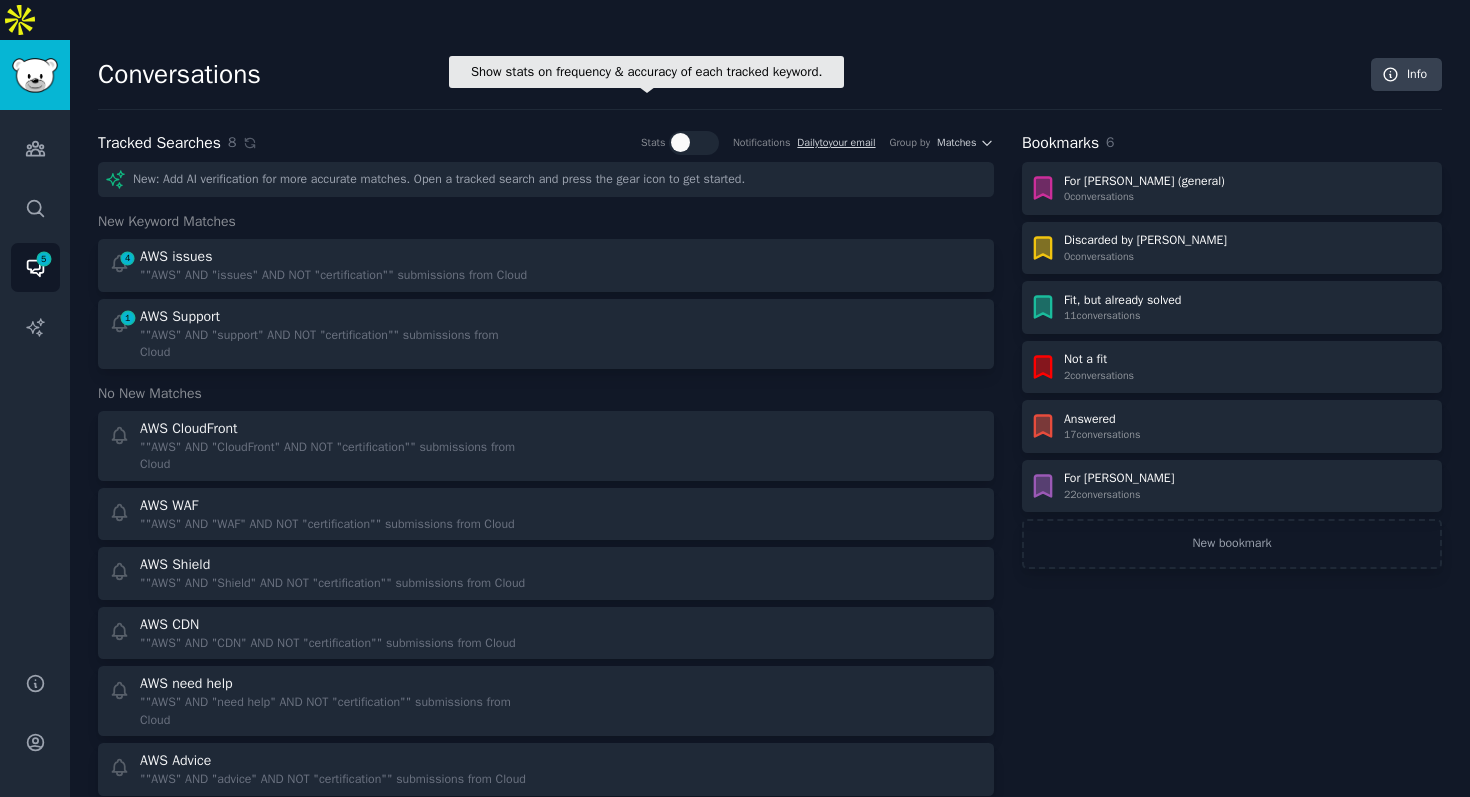 click at bounding box center (680, 142) 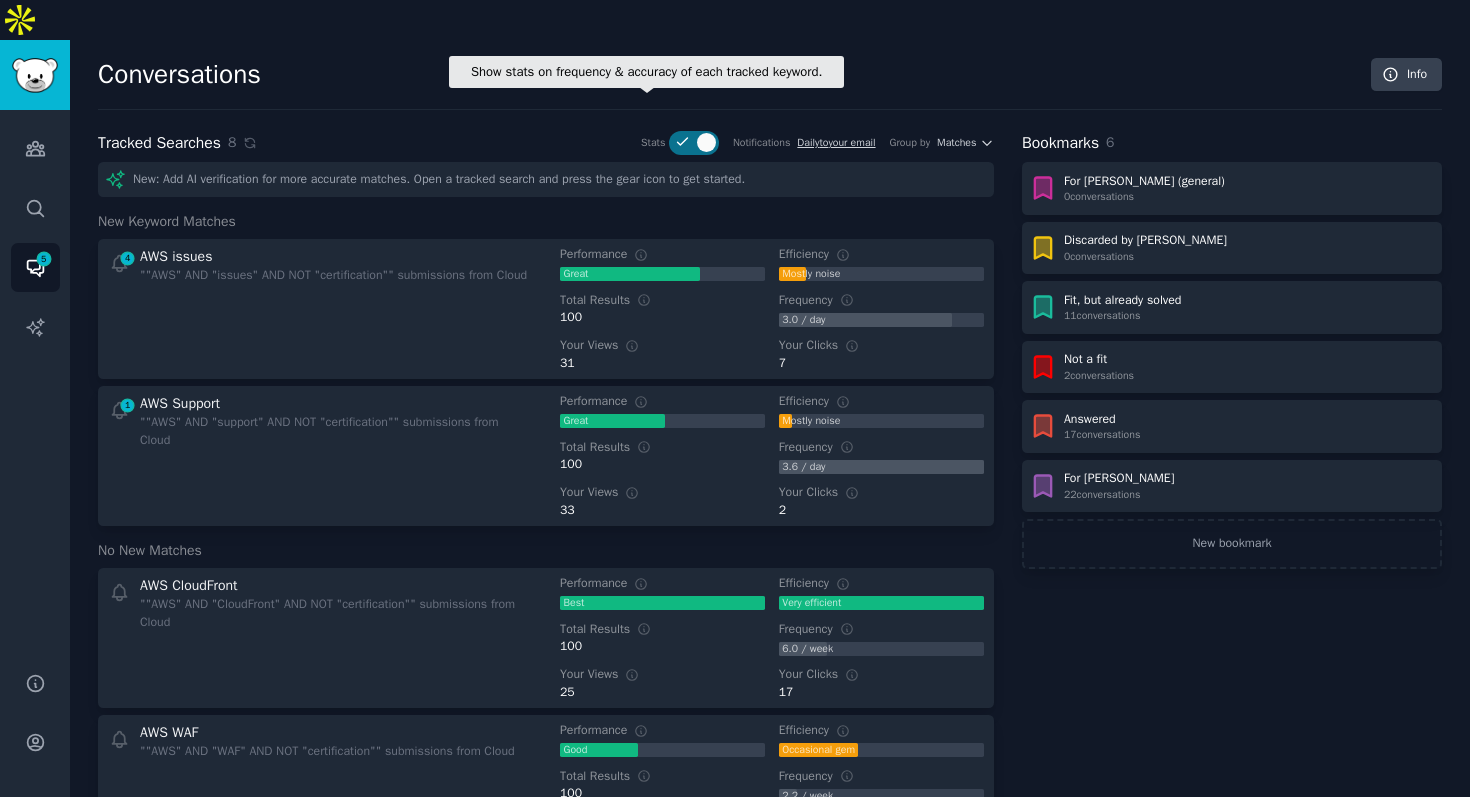 click 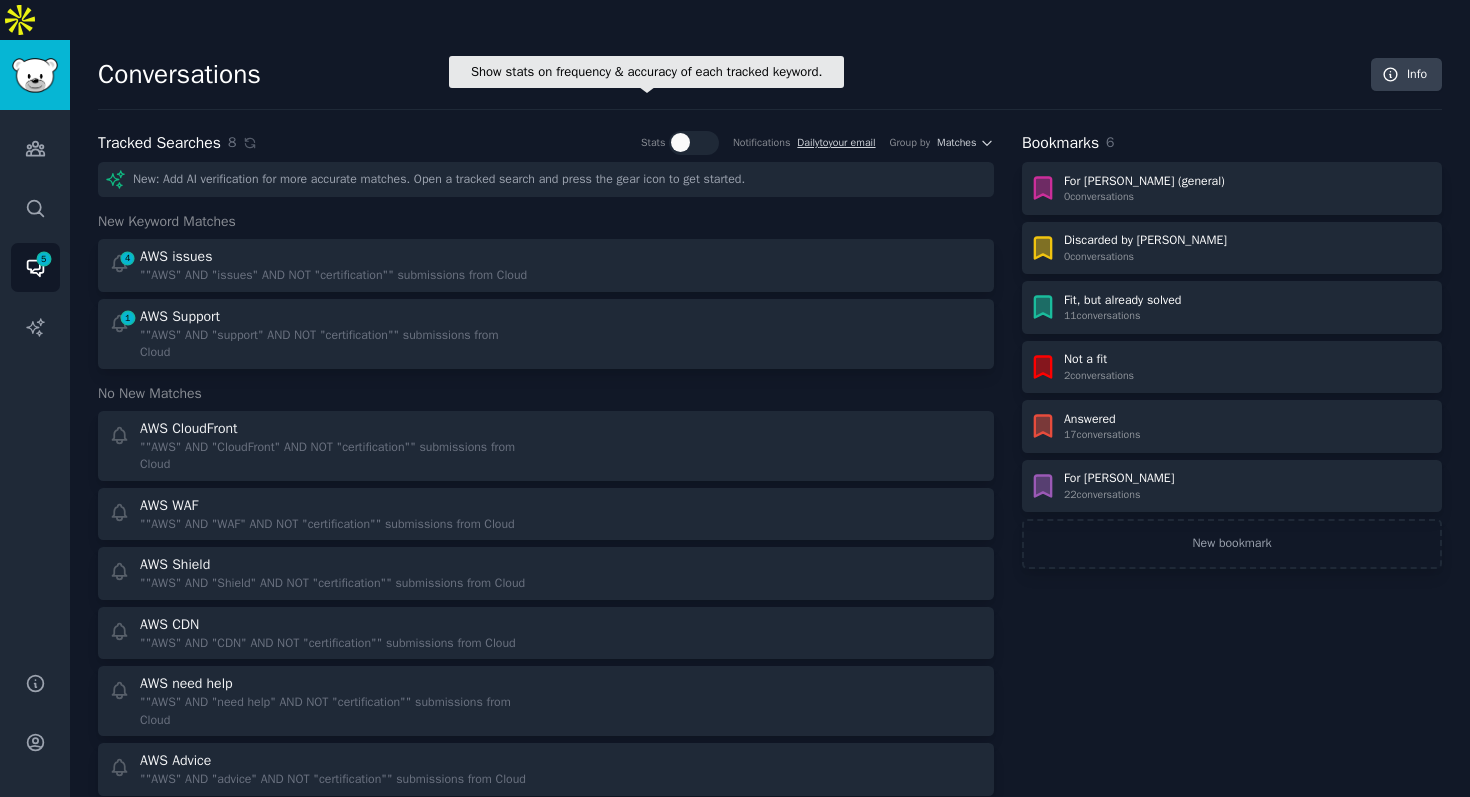 click at bounding box center (680, 142) 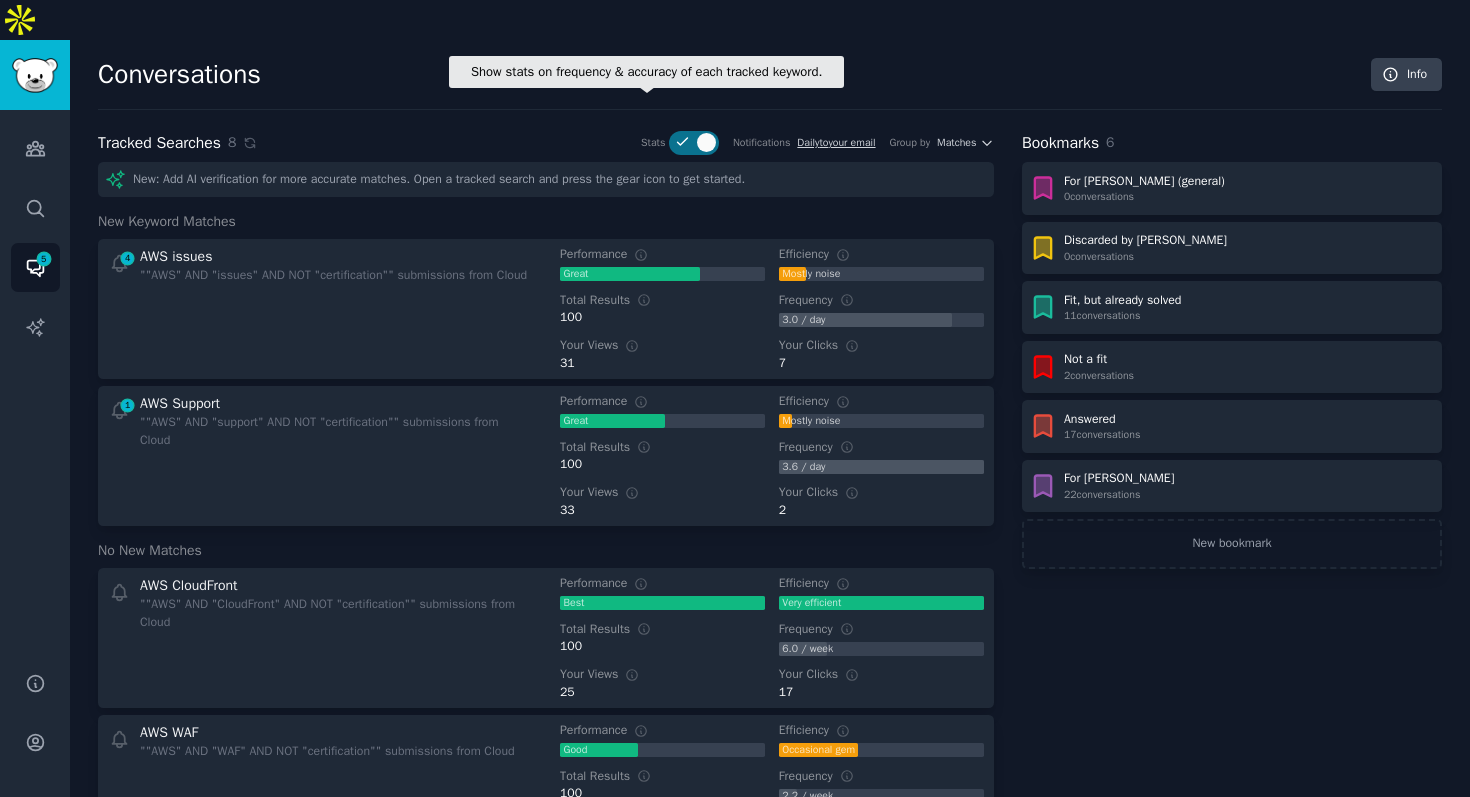 click 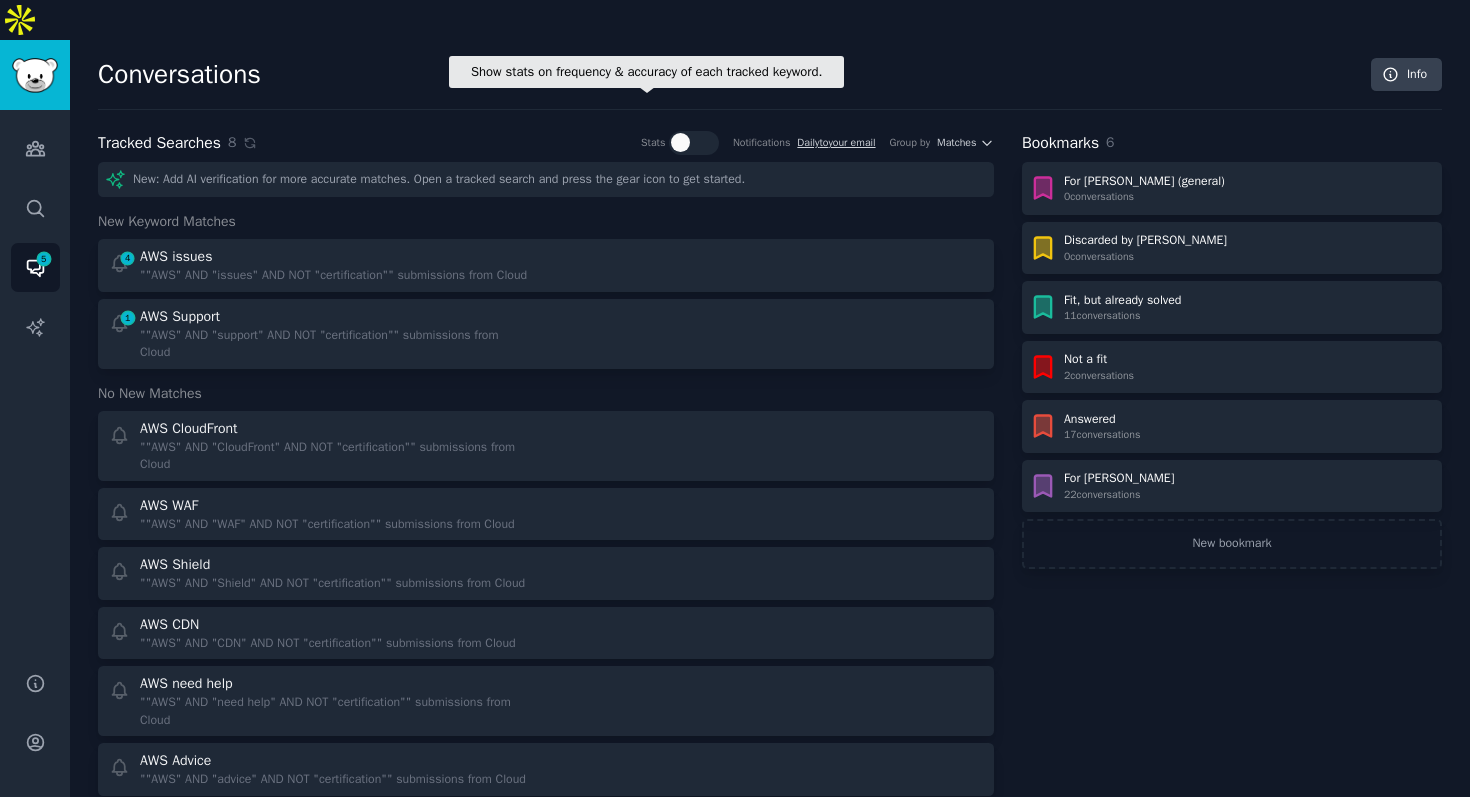 click at bounding box center [680, 142] 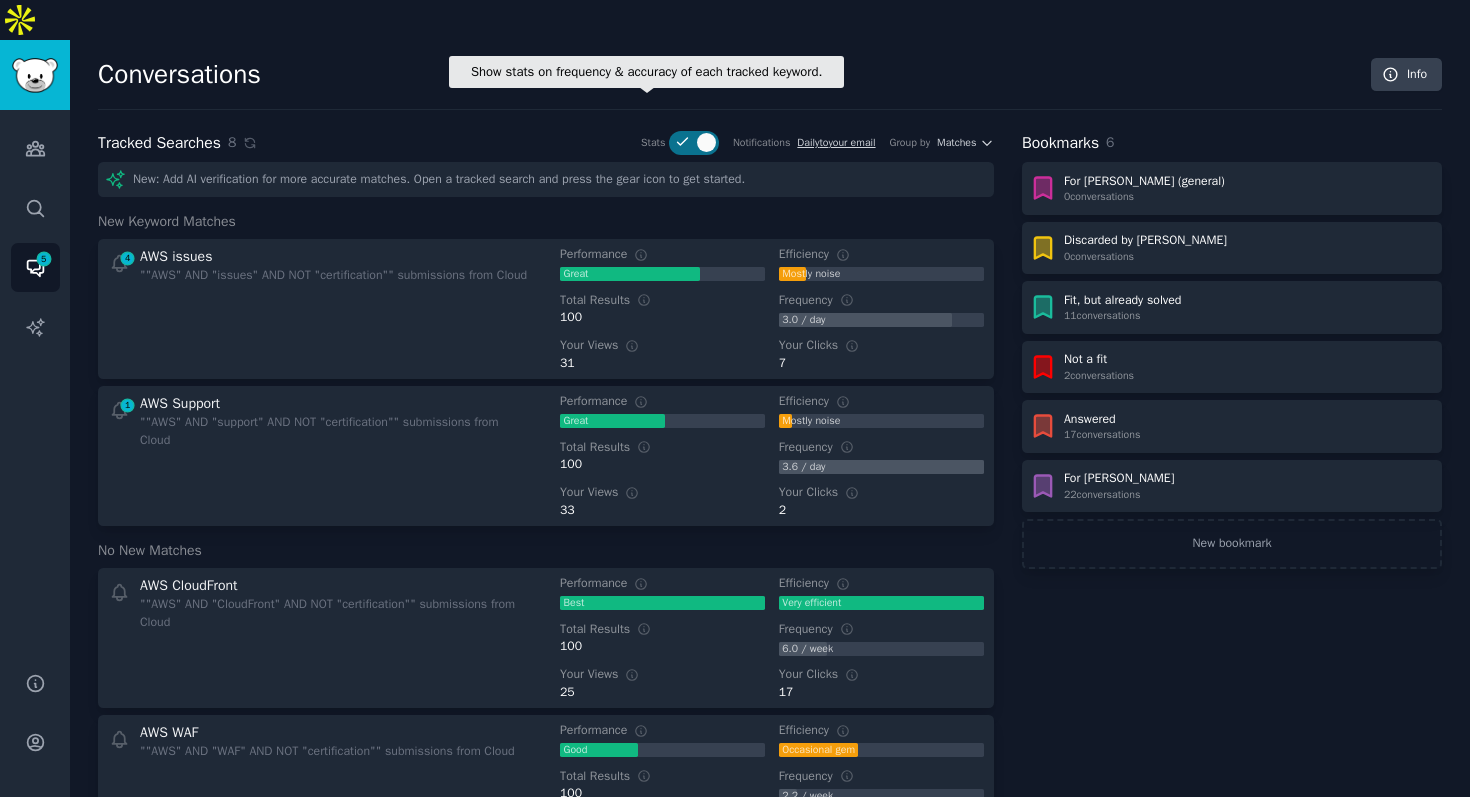 click 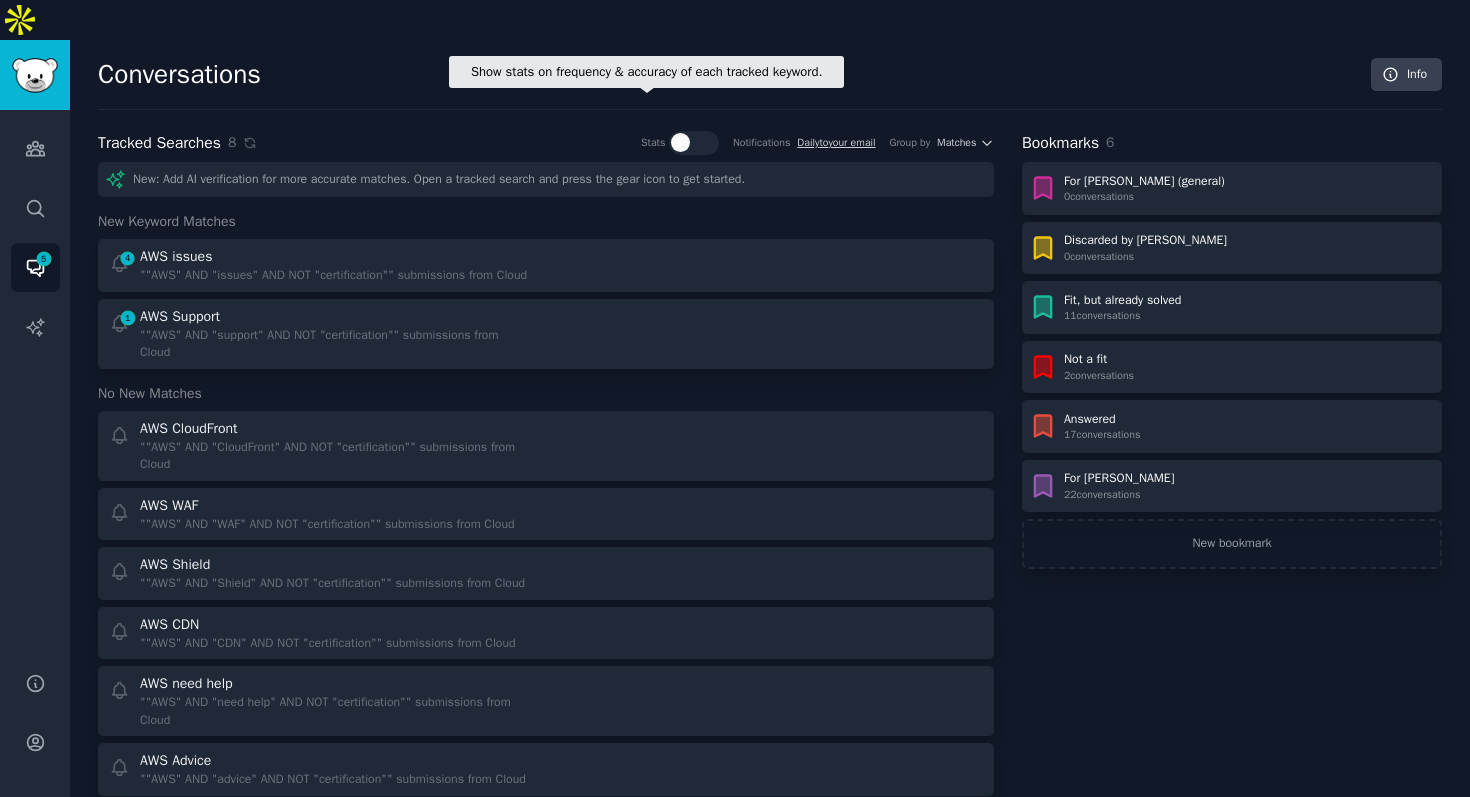 click at bounding box center [680, 142] 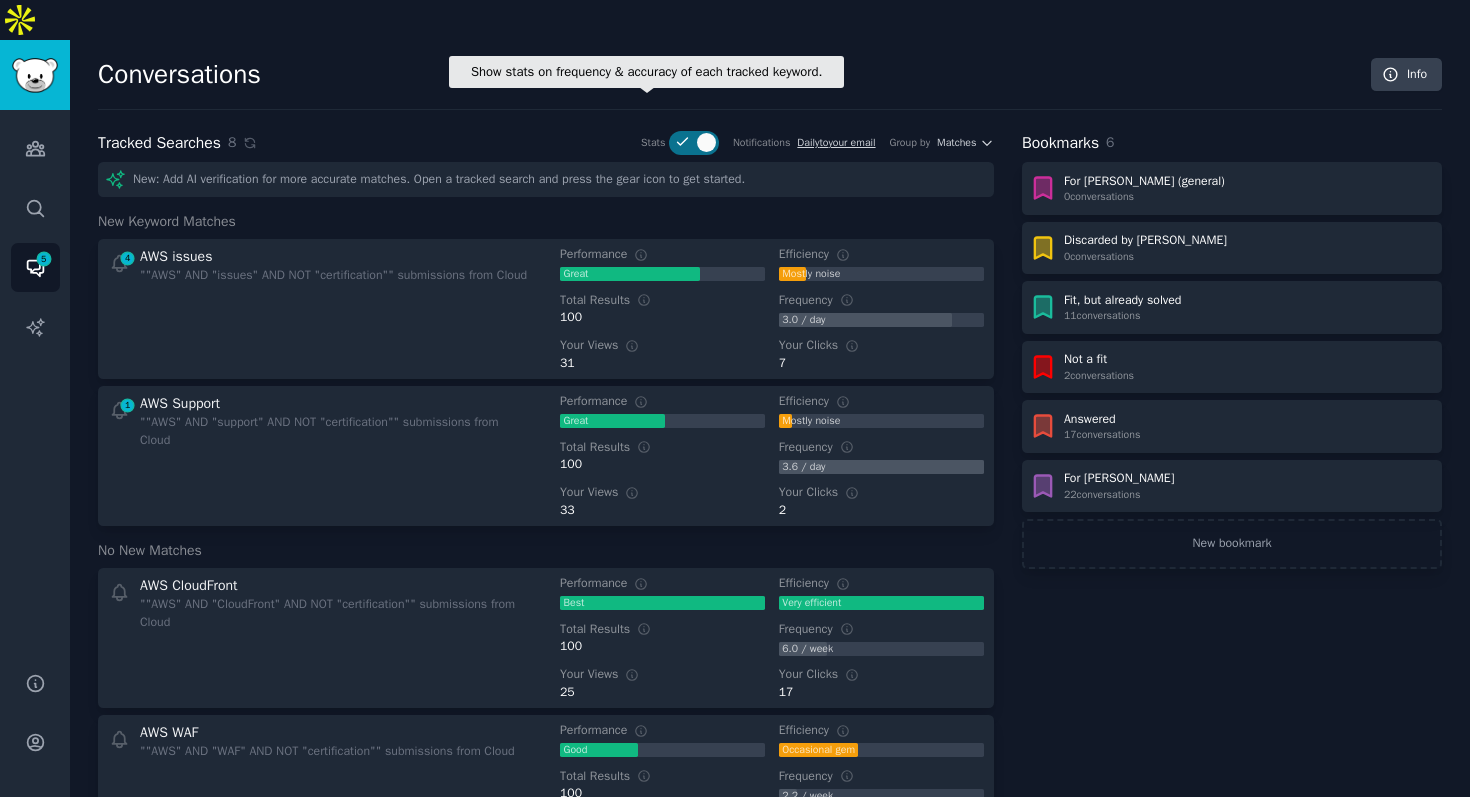 click 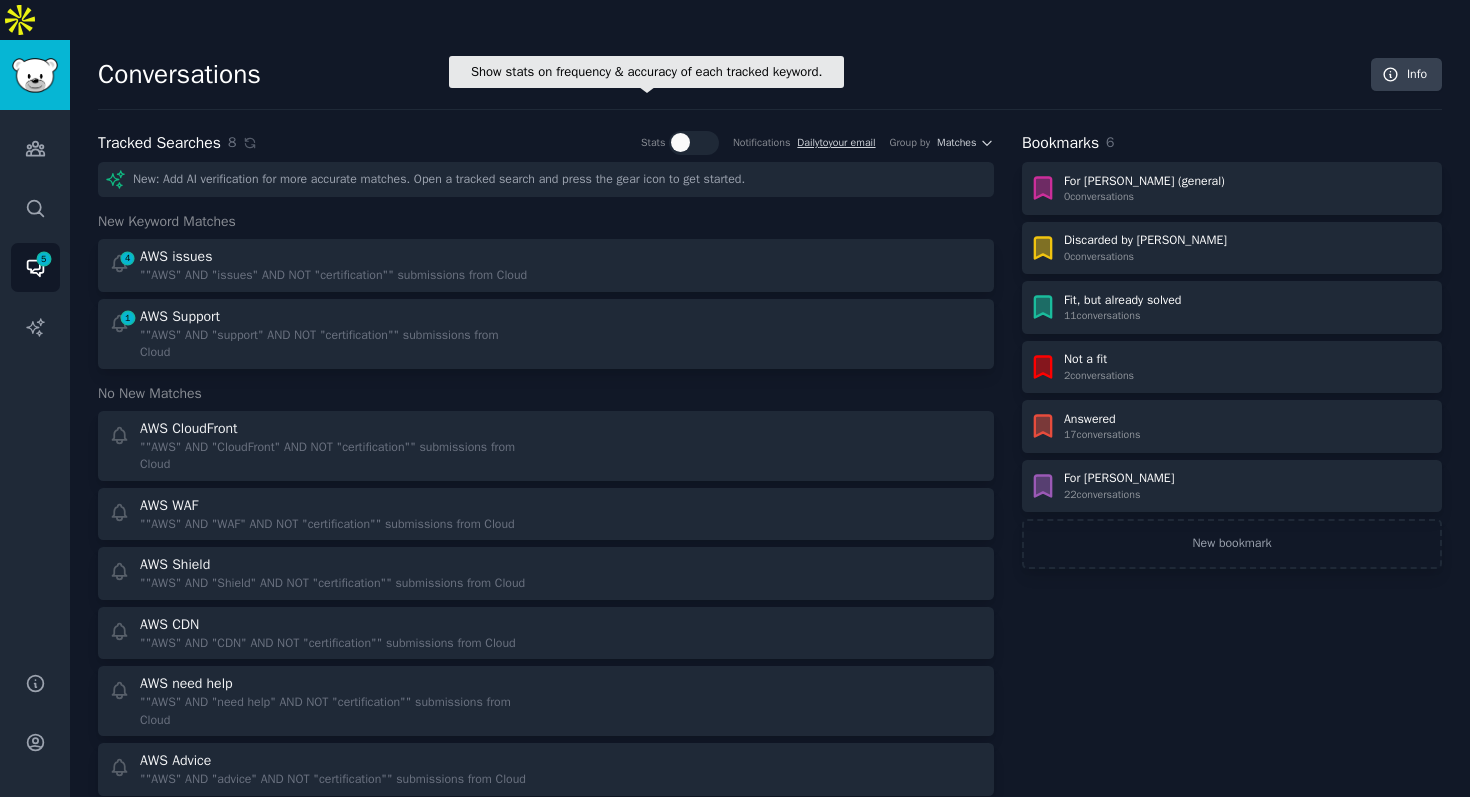 click at bounding box center [680, 142] 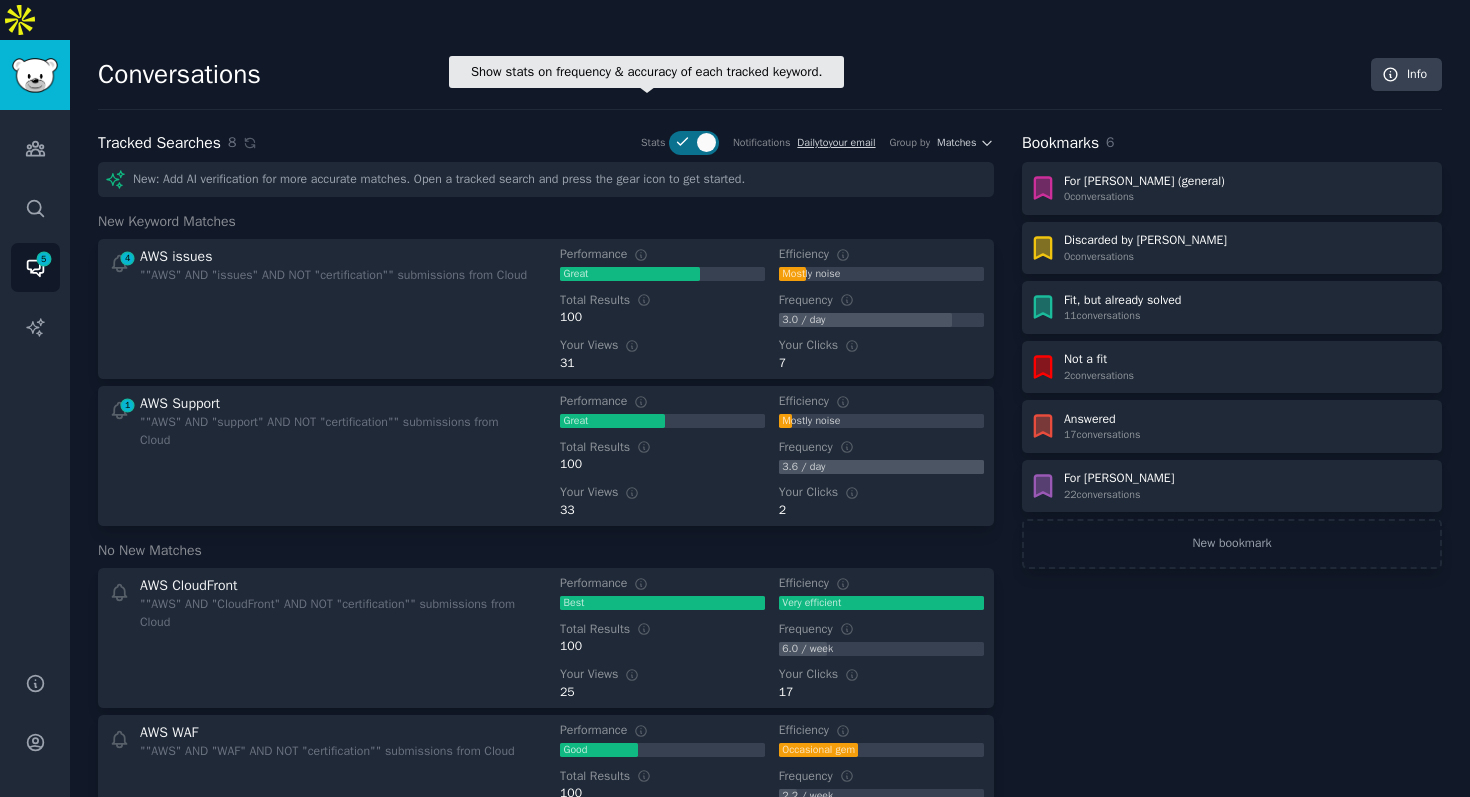 click 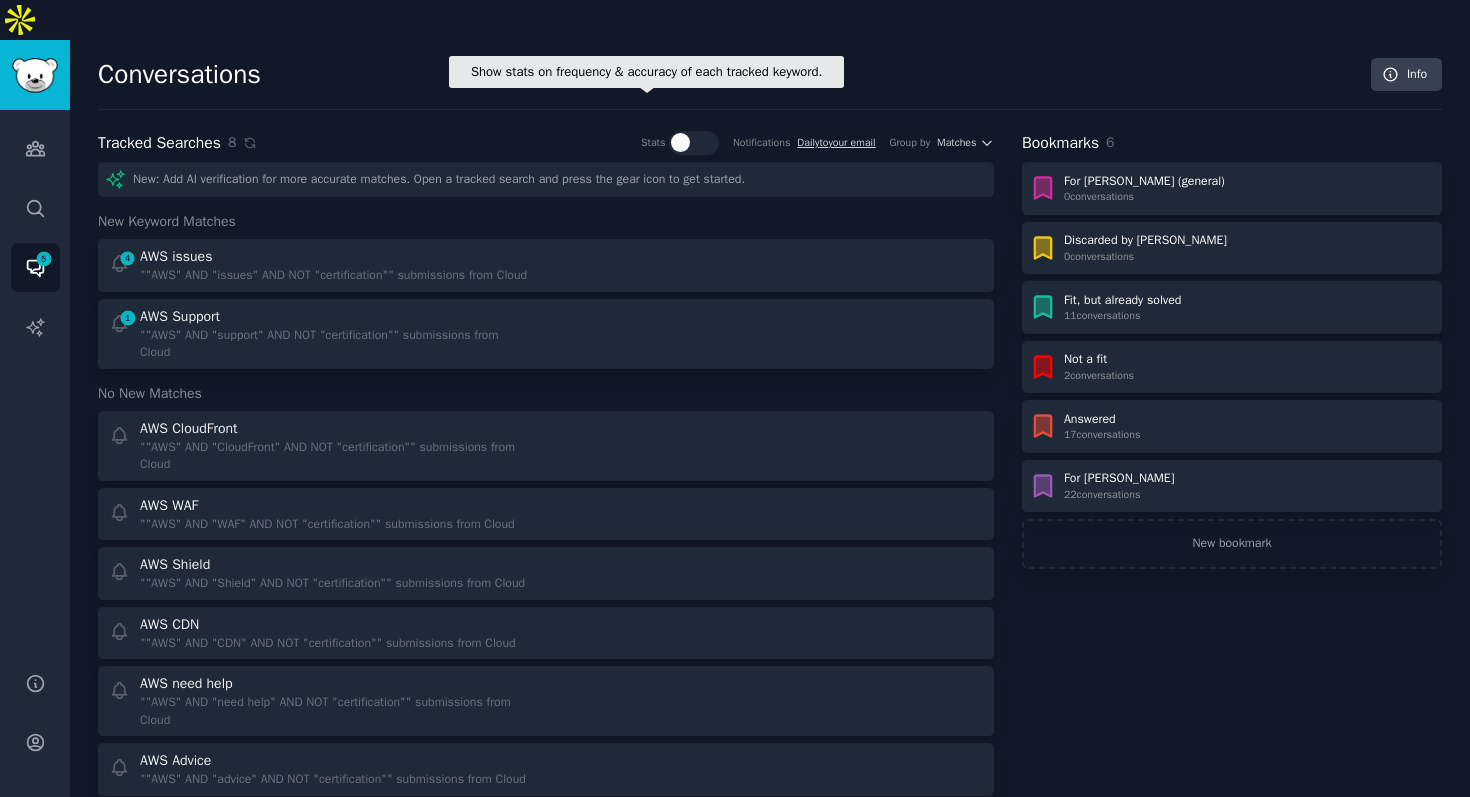 click at bounding box center (680, 142) 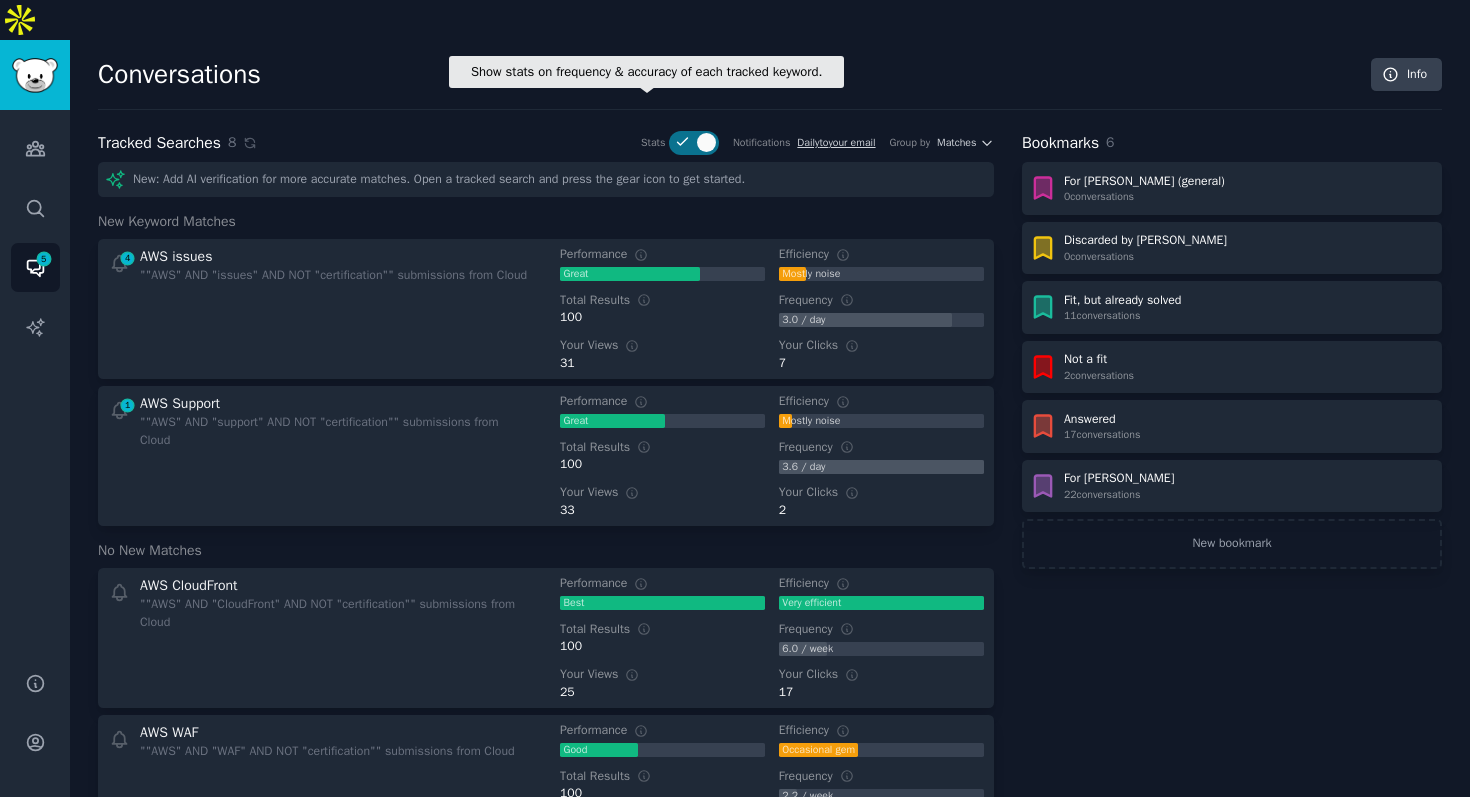 click 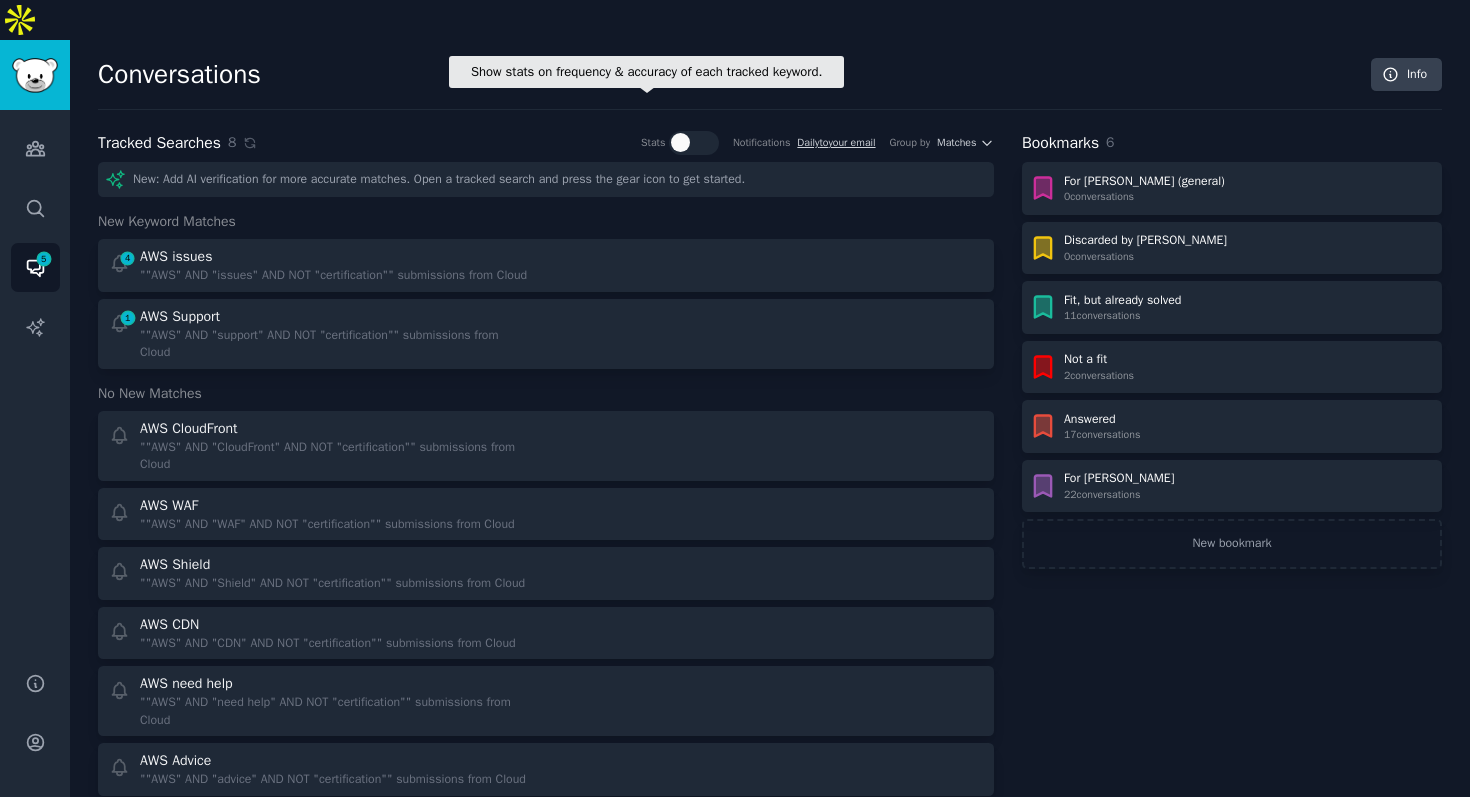 click at bounding box center (680, 142) 